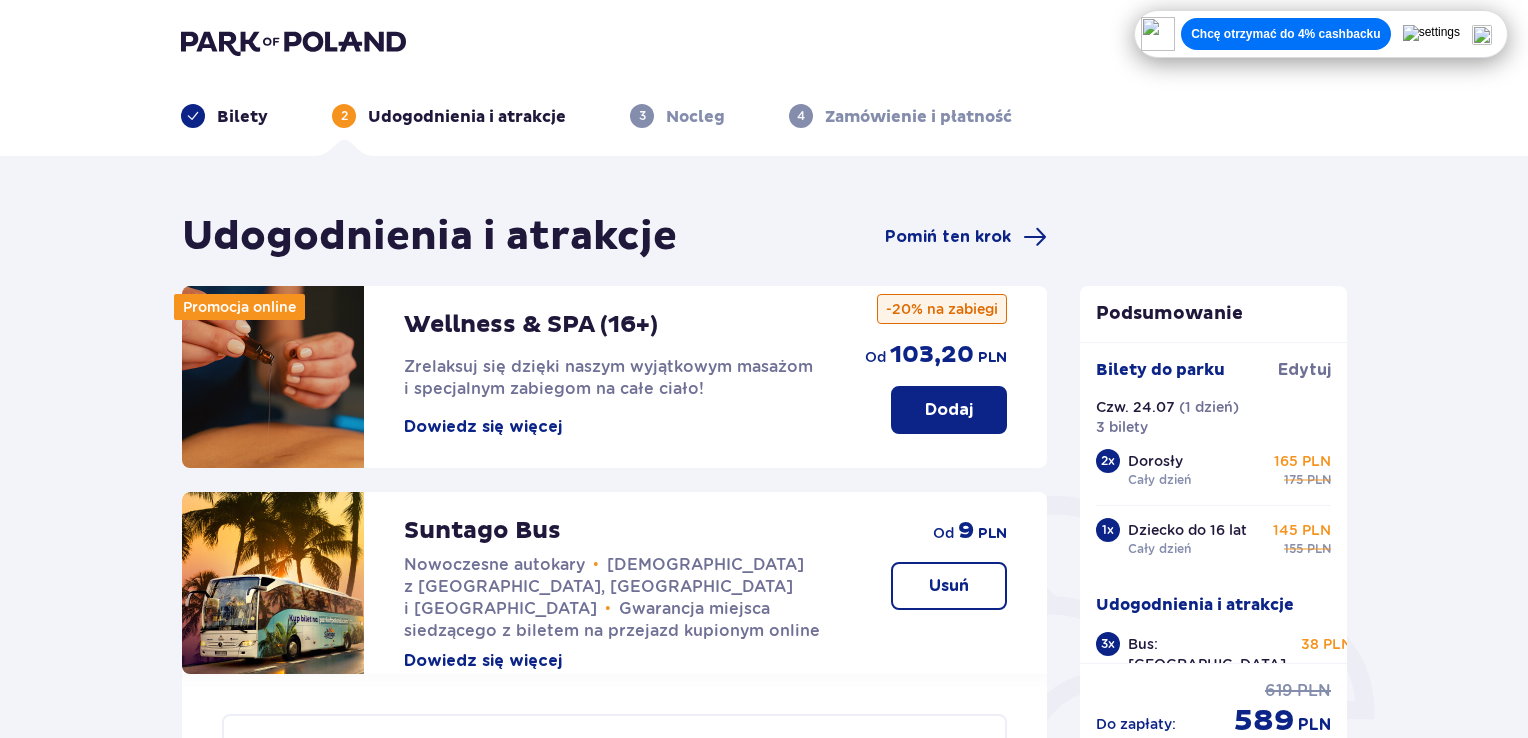 scroll, scrollTop: 690, scrollLeft: 0, axis: vertical 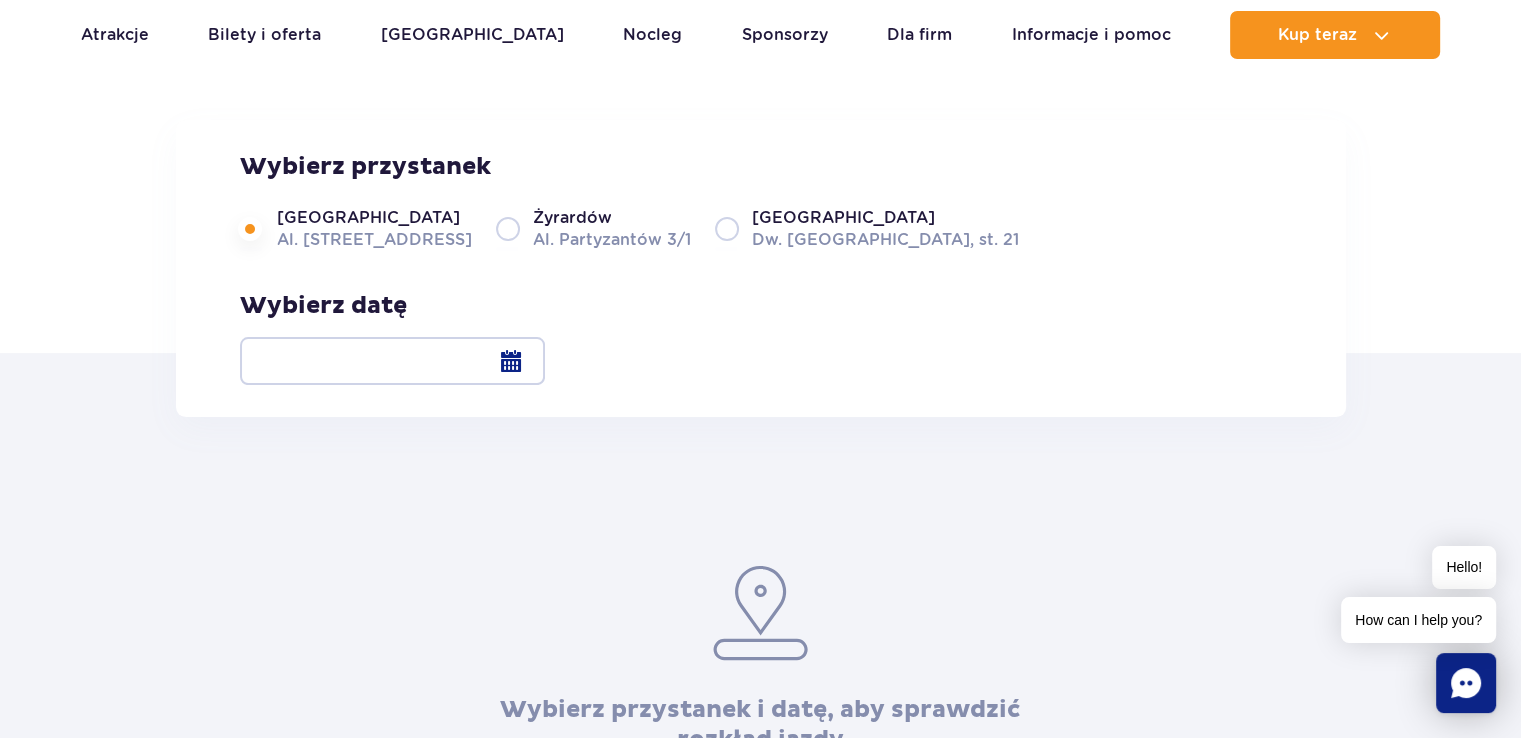 click at bounding box center [392, 361] 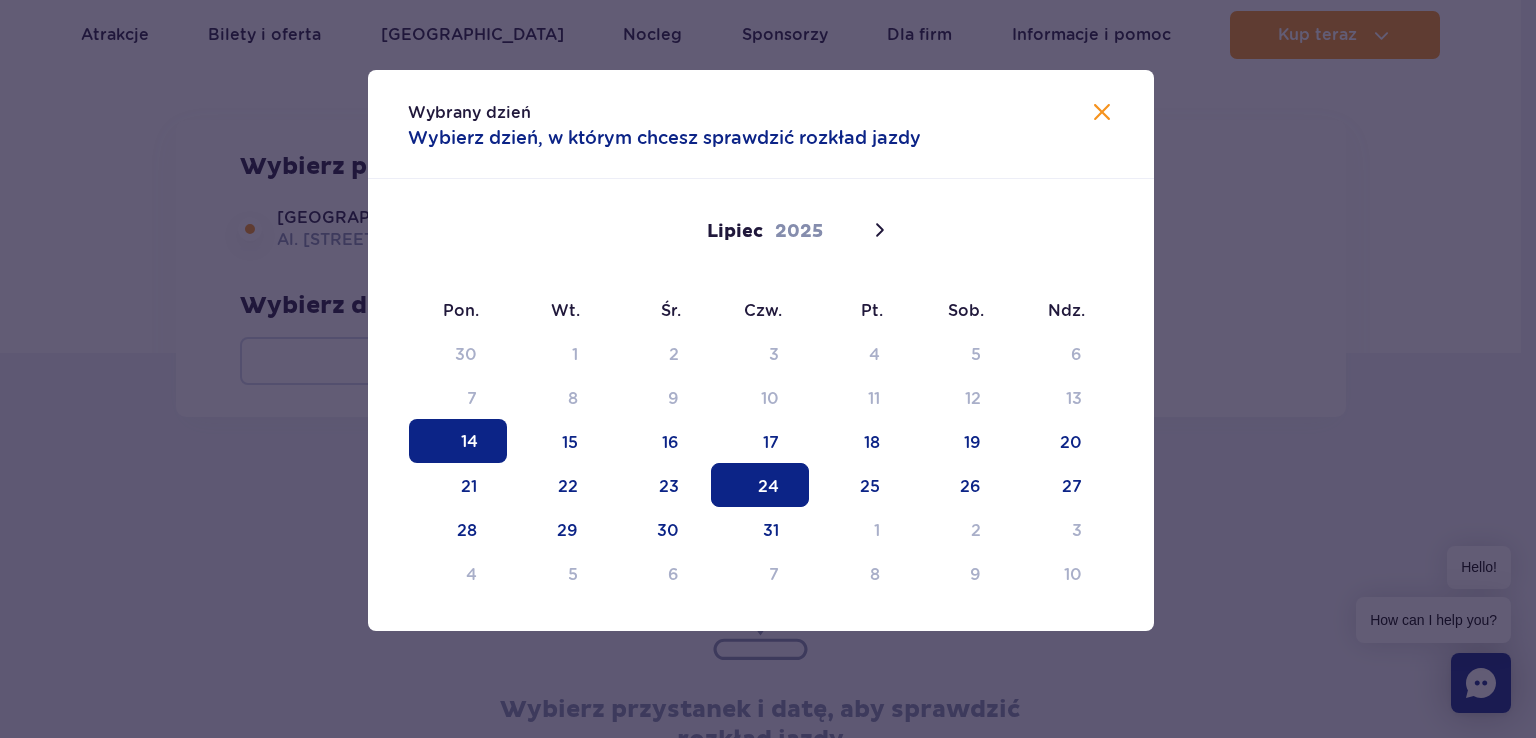 click on "24" at bounding box center (760, 485) 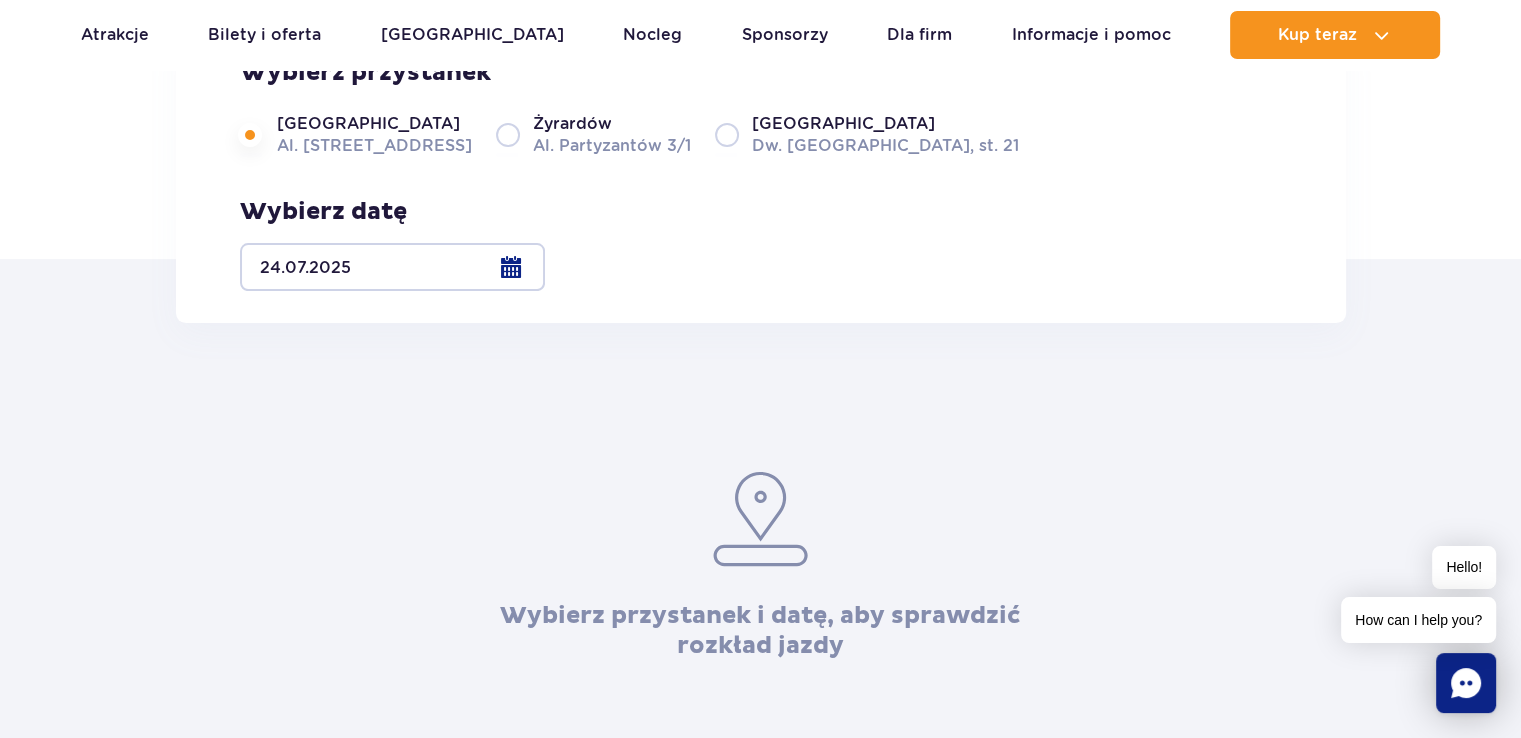scroll, scrollTop: 267, scrollLeft: 0, axis: vertical 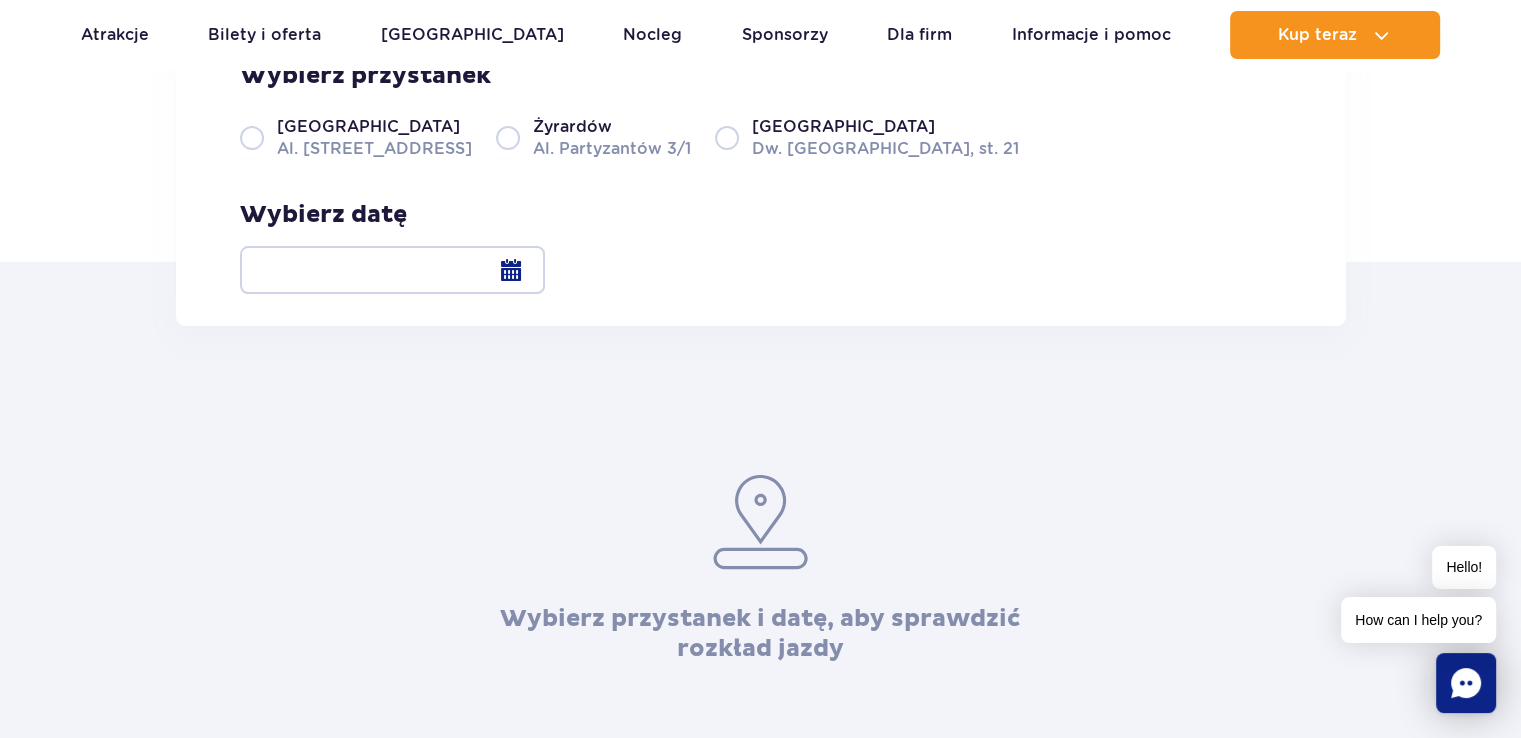 click on "Warszawa Al. Jerozolimskie 56" at bounding box center (356, 137) 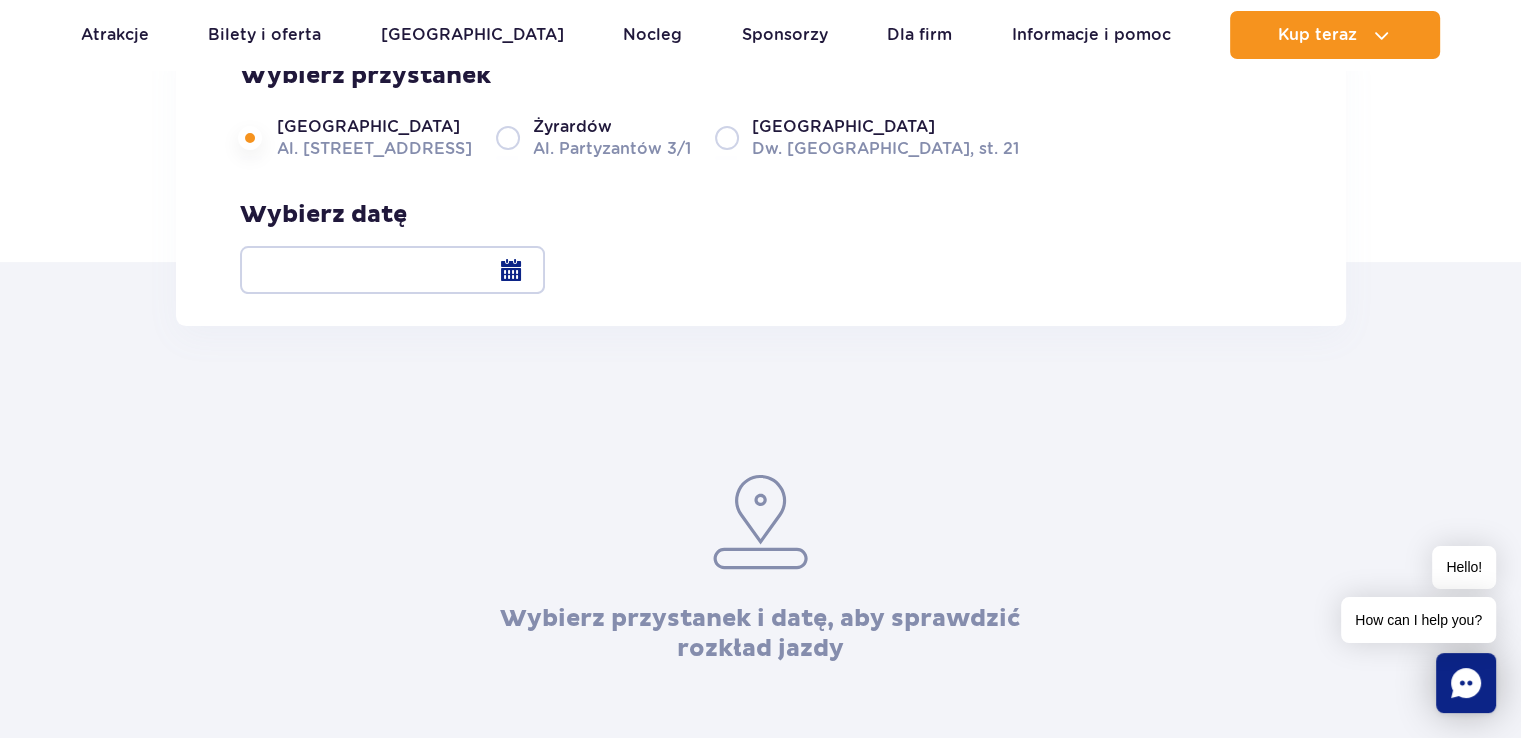 click at bounding box center [392, 270] 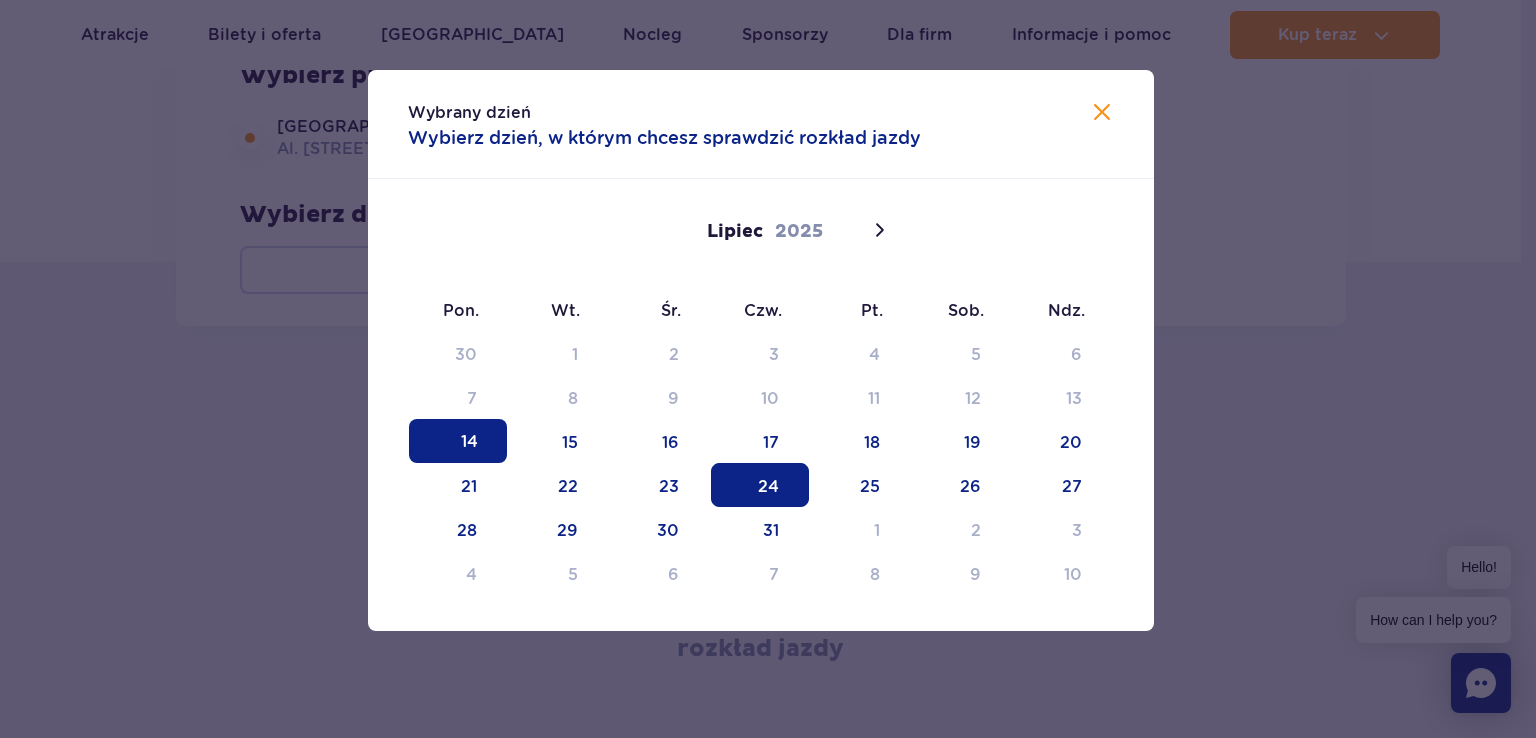 click on "24" at bounding box center (760, 485) 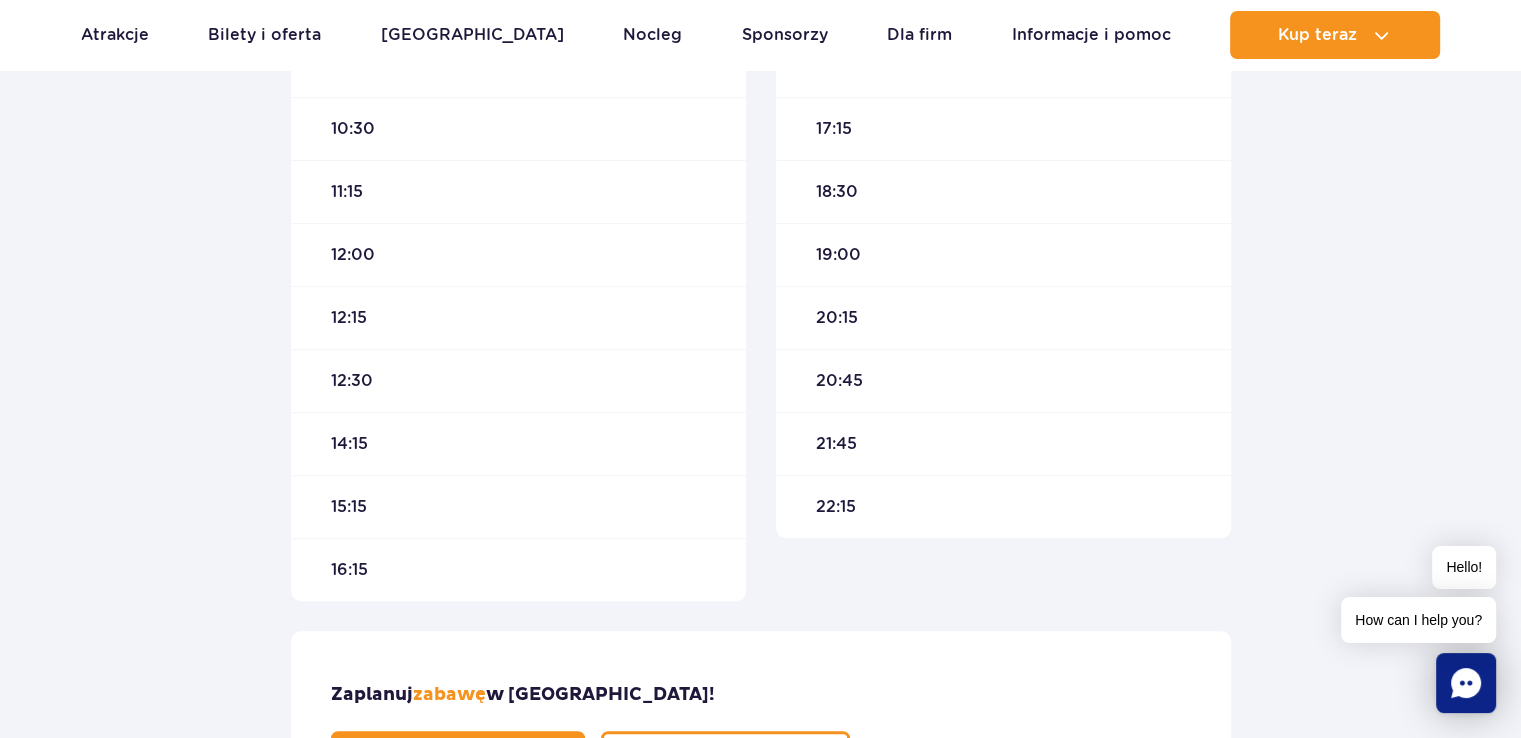 scroll, scrollTop: 935, scrollLeft: 0, axis: vertical 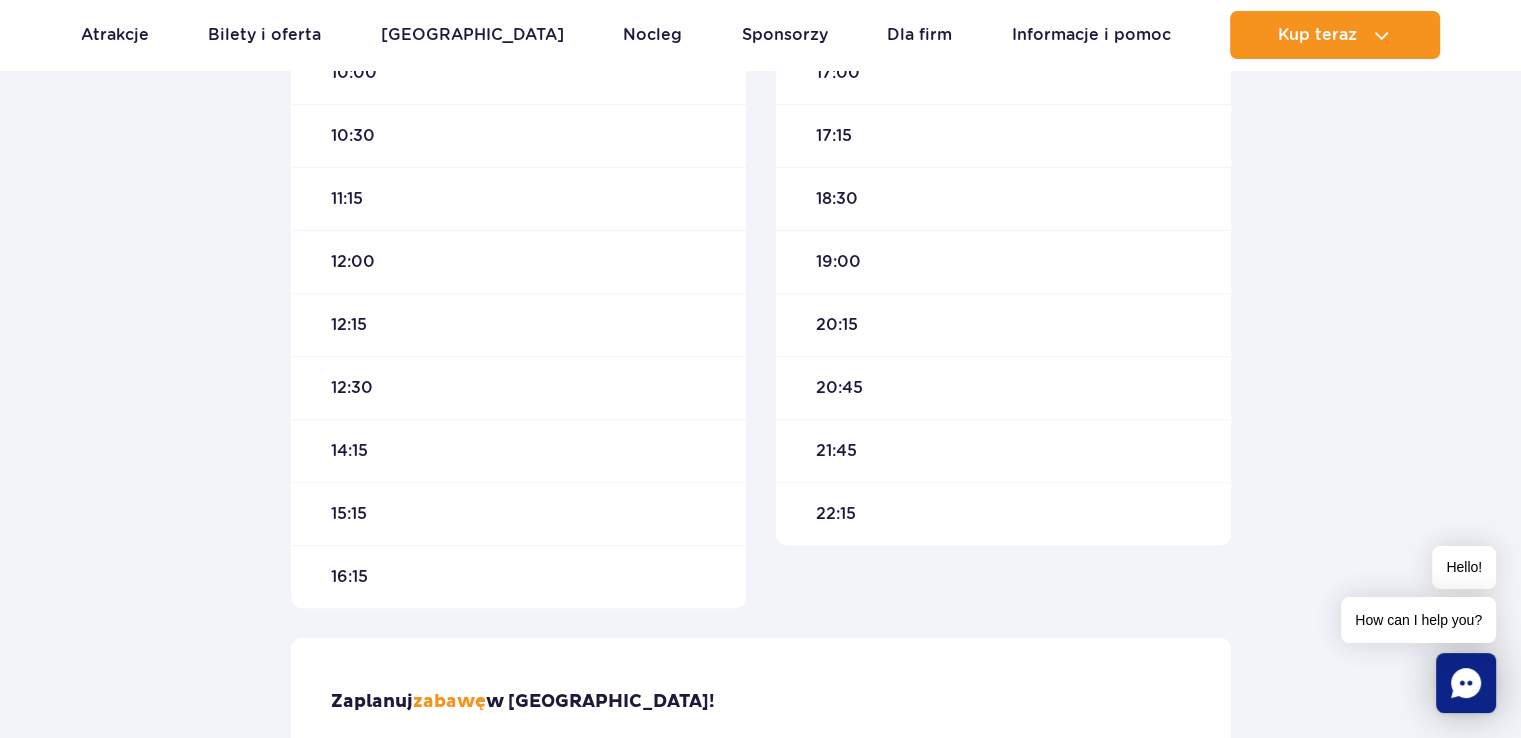 click on "Kup bilety na autobus" at bounding box center [710, 762] 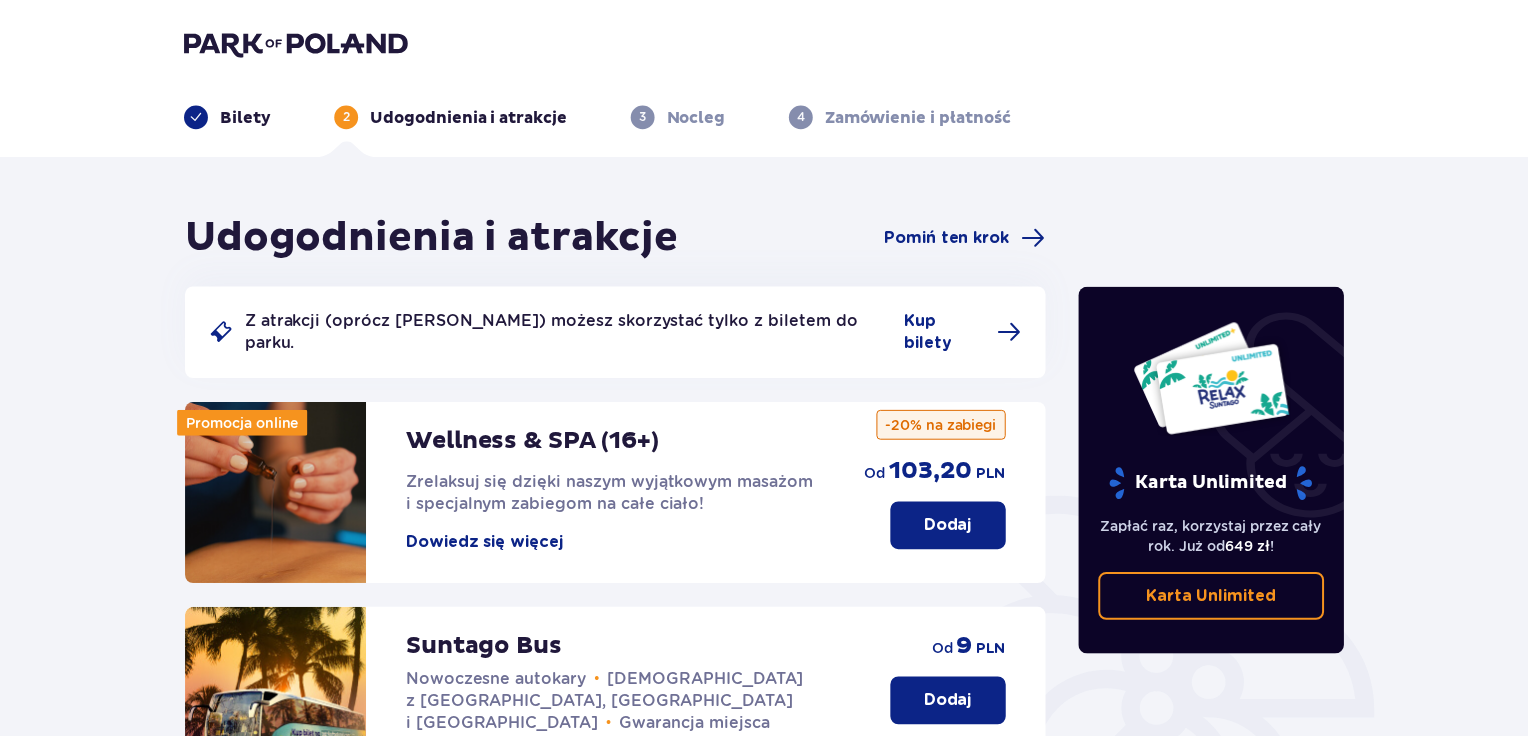 scroll, scrollTop: 0, scrollLeft: 0, axis: both 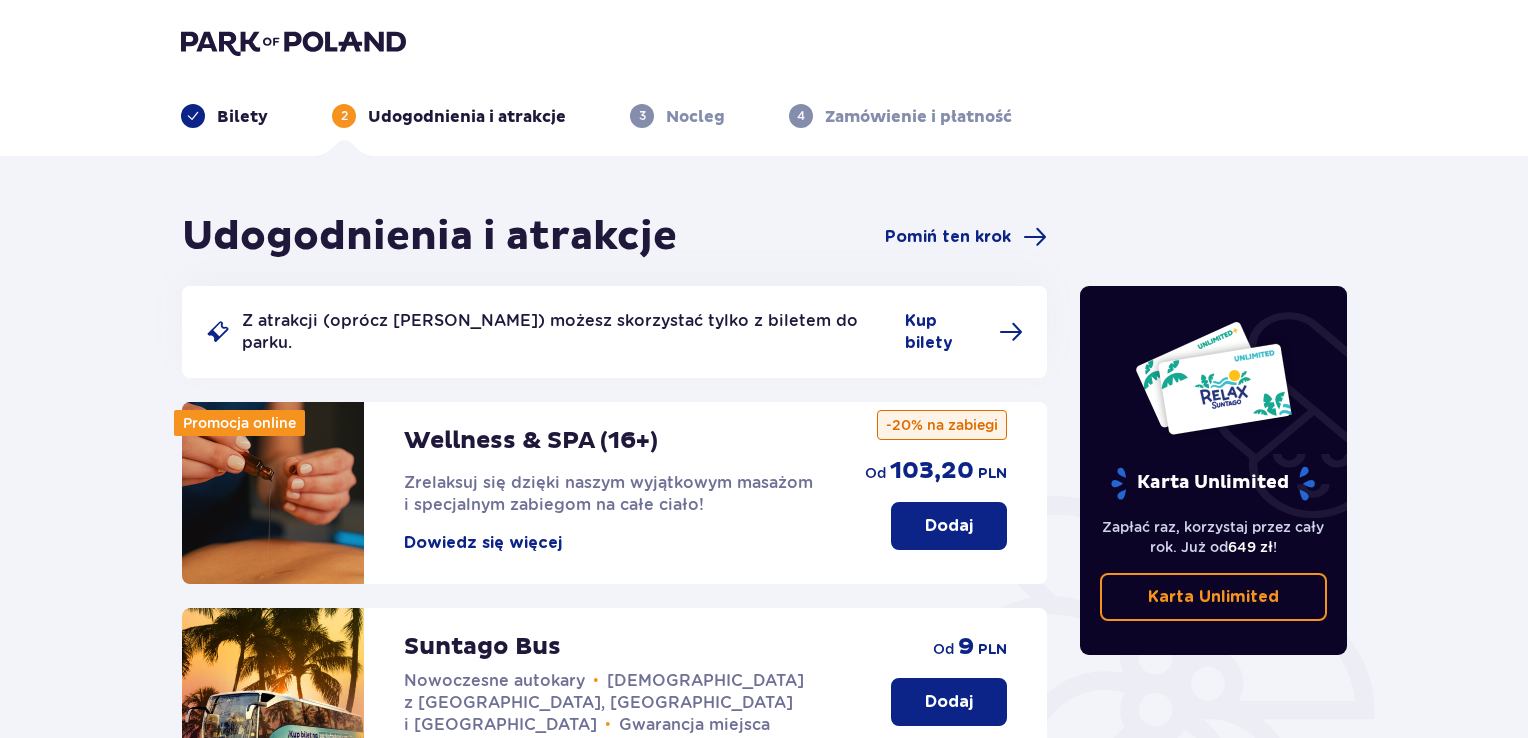 click on "Dodaj" at bounding box center [949, 702] 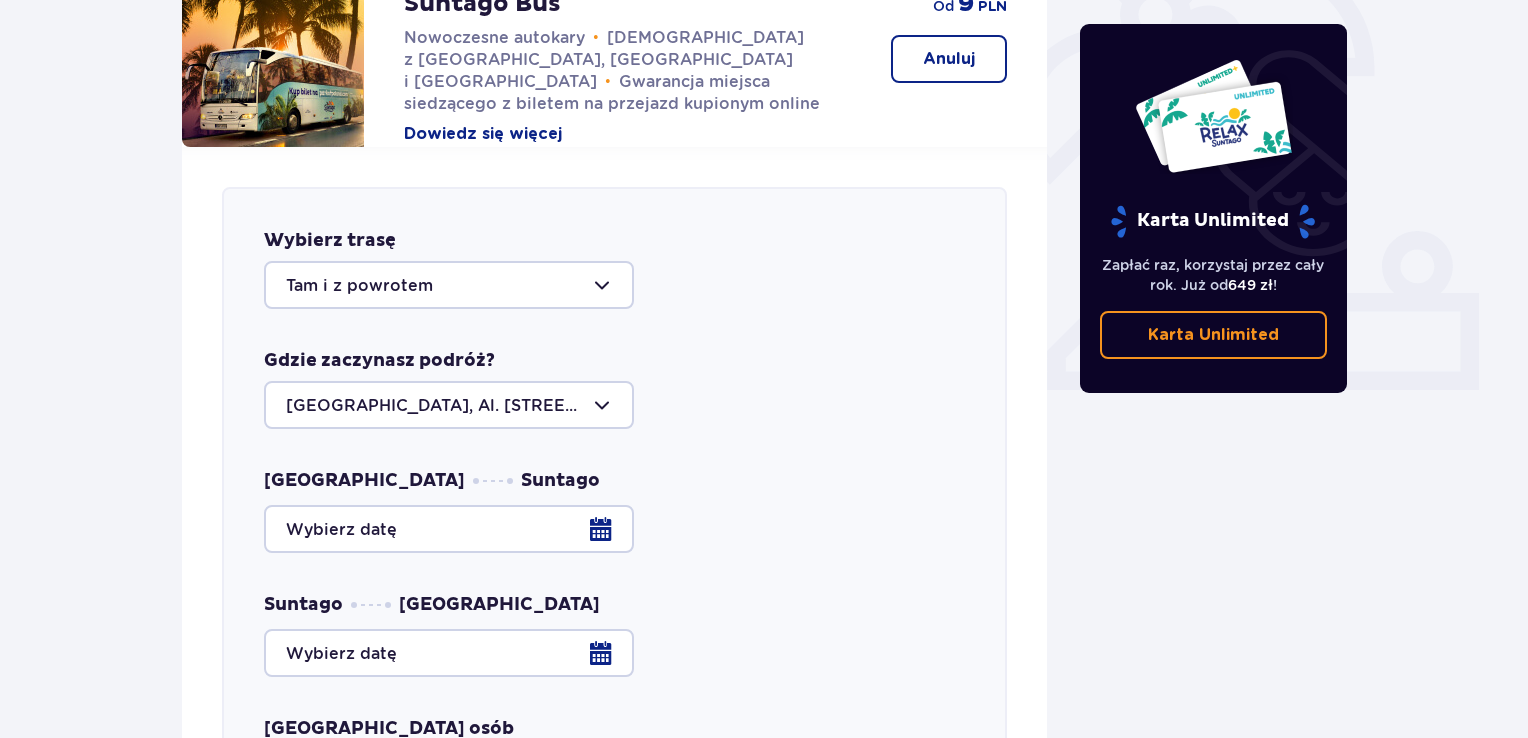 scroll, scrollTop: 786, scrollLeft: 0, axis: vertical 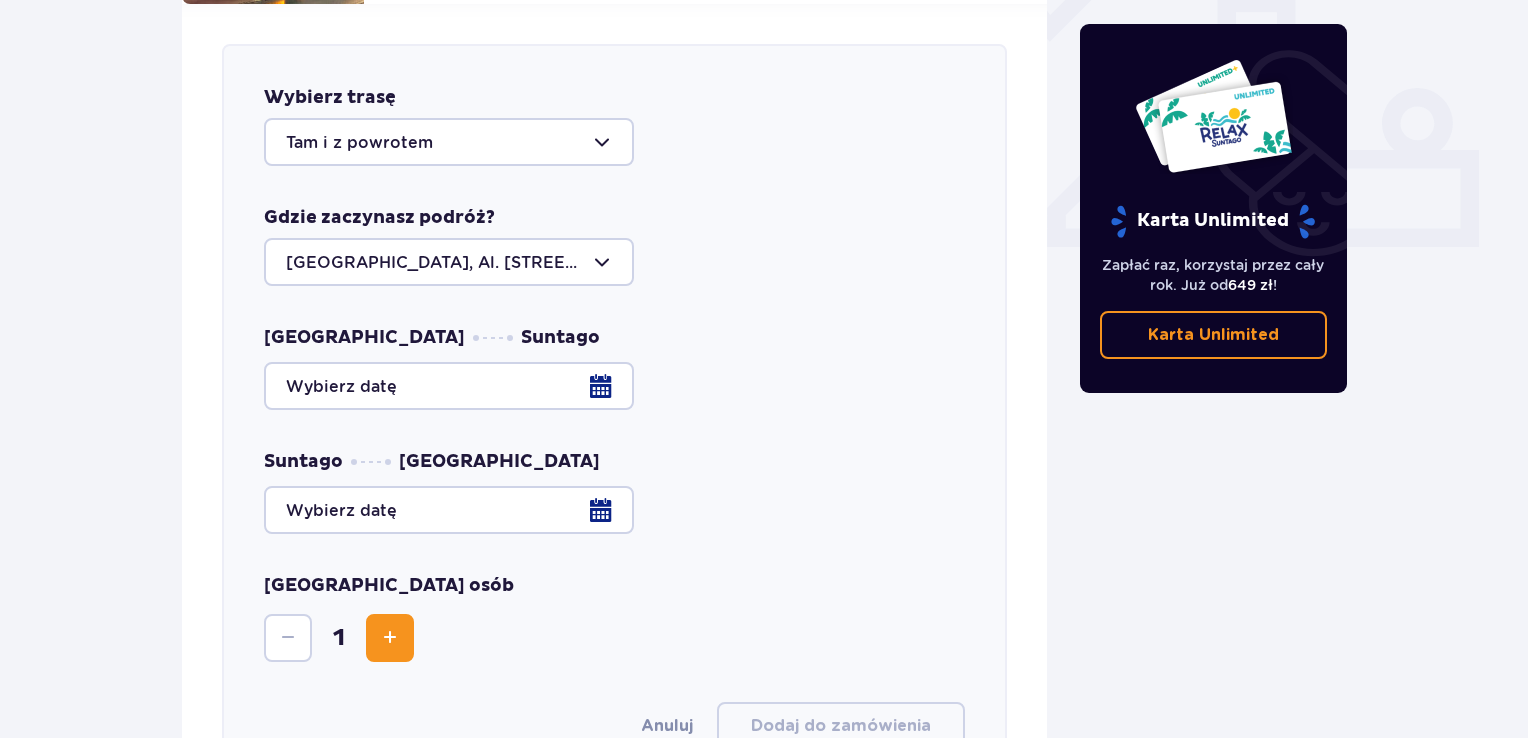 click at bounding box center [614, 386] 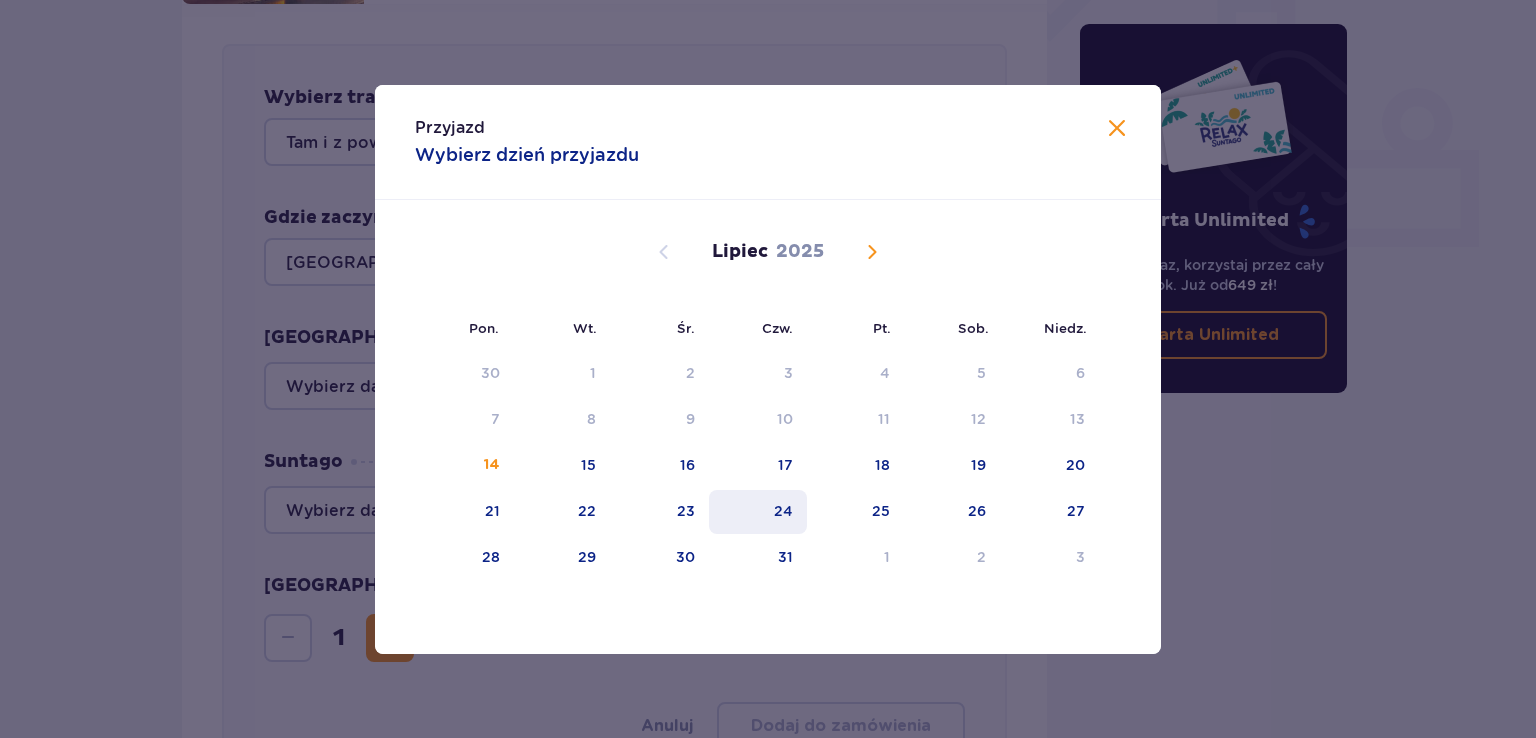 click on "24" at bounding box center (783, 511) 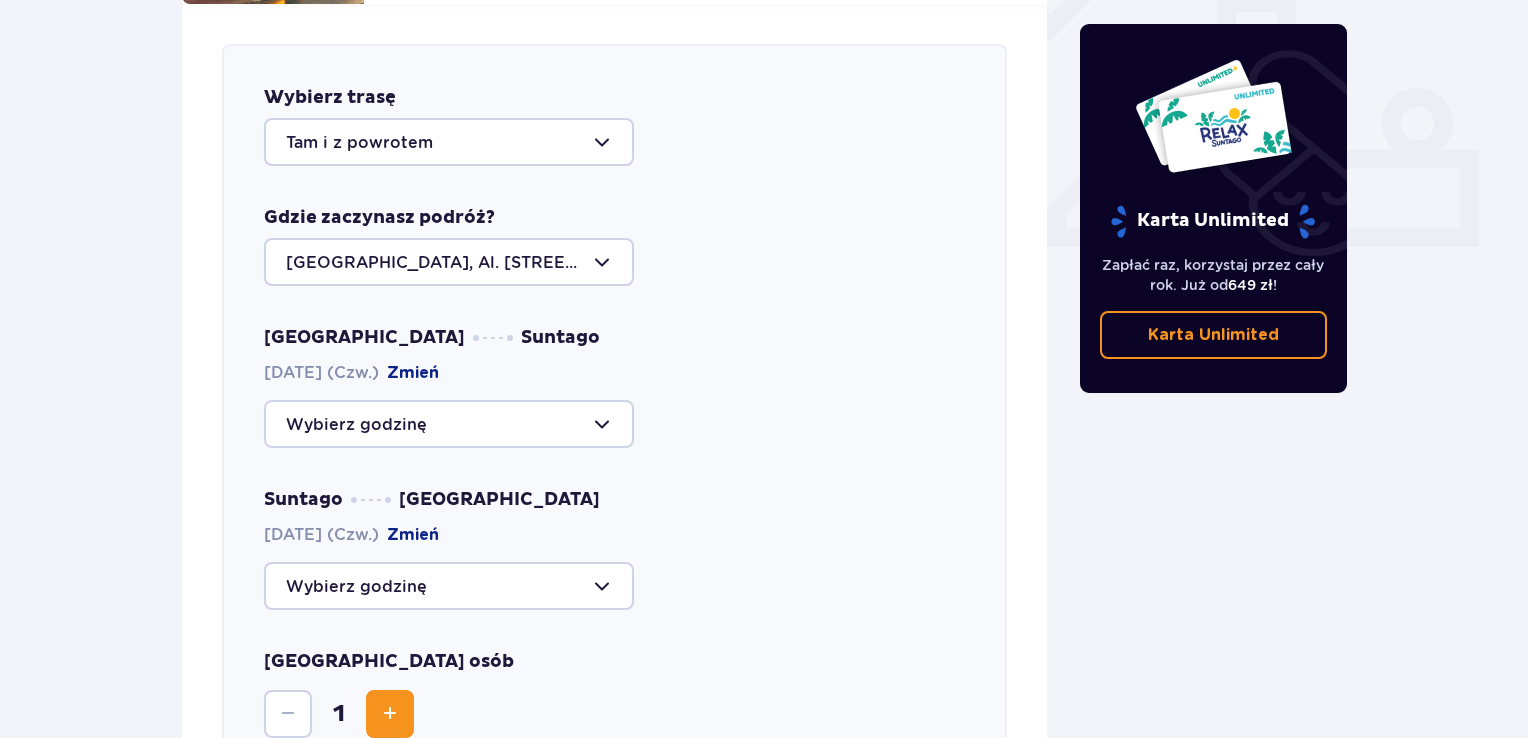 click at bounding box center (449, 424) 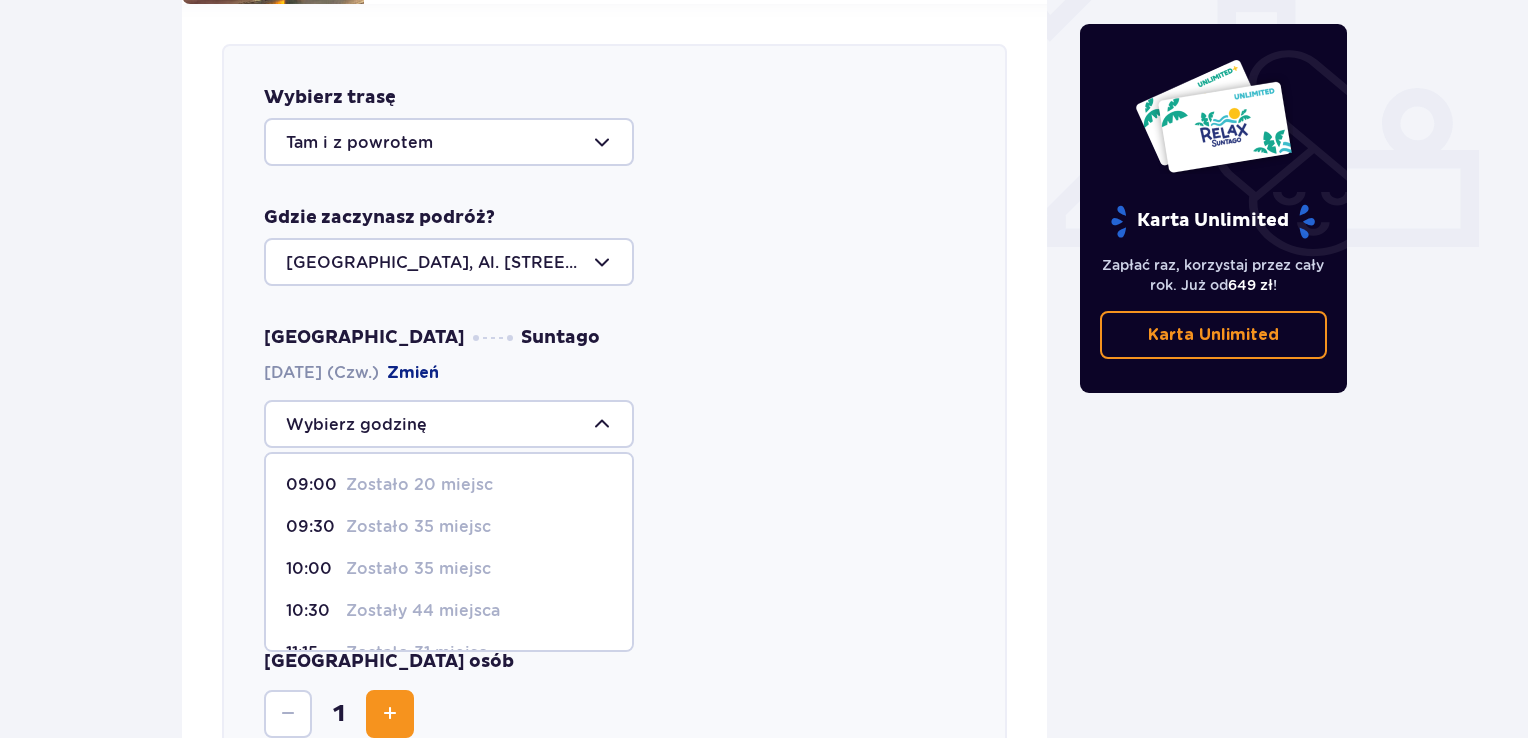 click on "Zostało 20 miejsc" at bounding box center (419, 485) 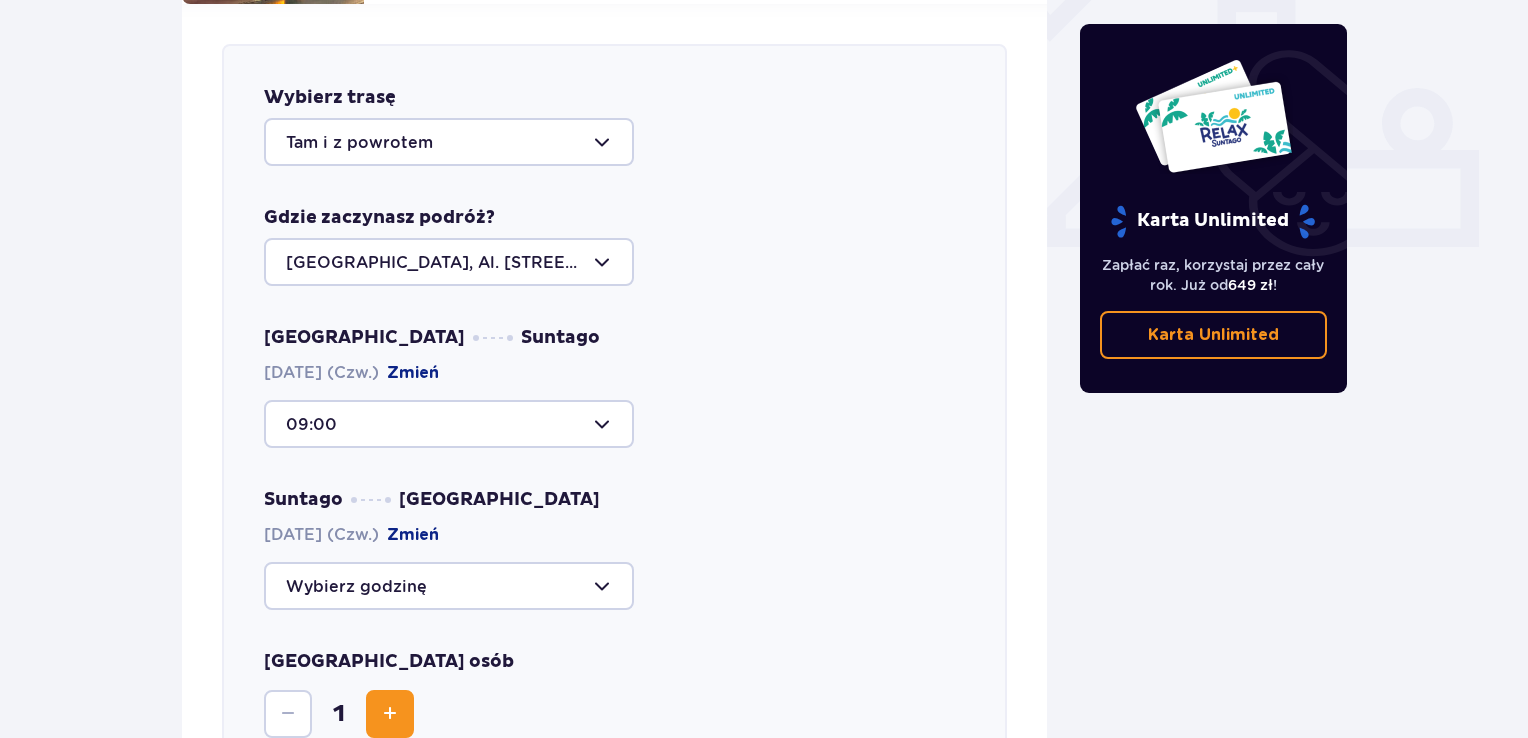 click at bounding box center (449, 586) 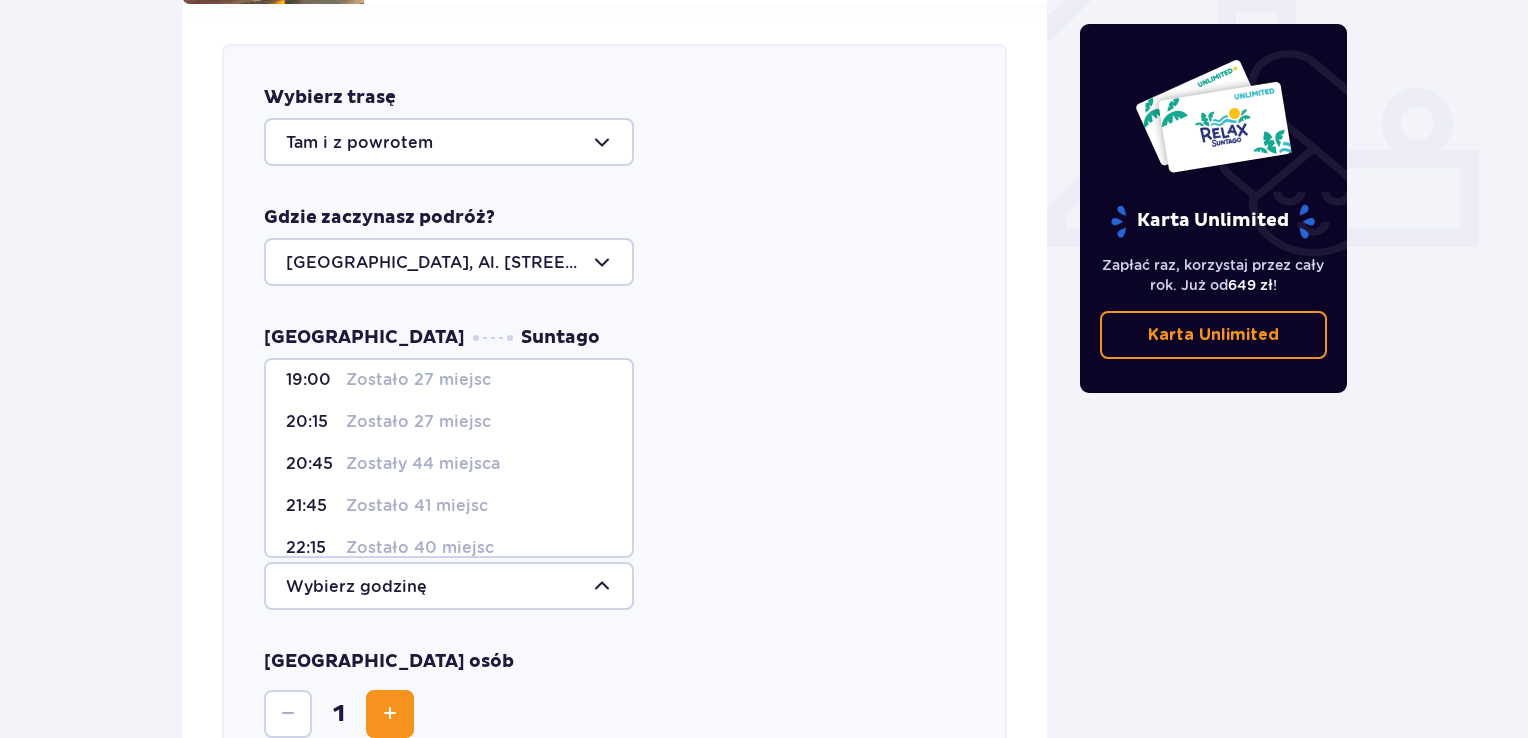scroll, scrollTop: 224, scrollLeft: 0, axis: vertical 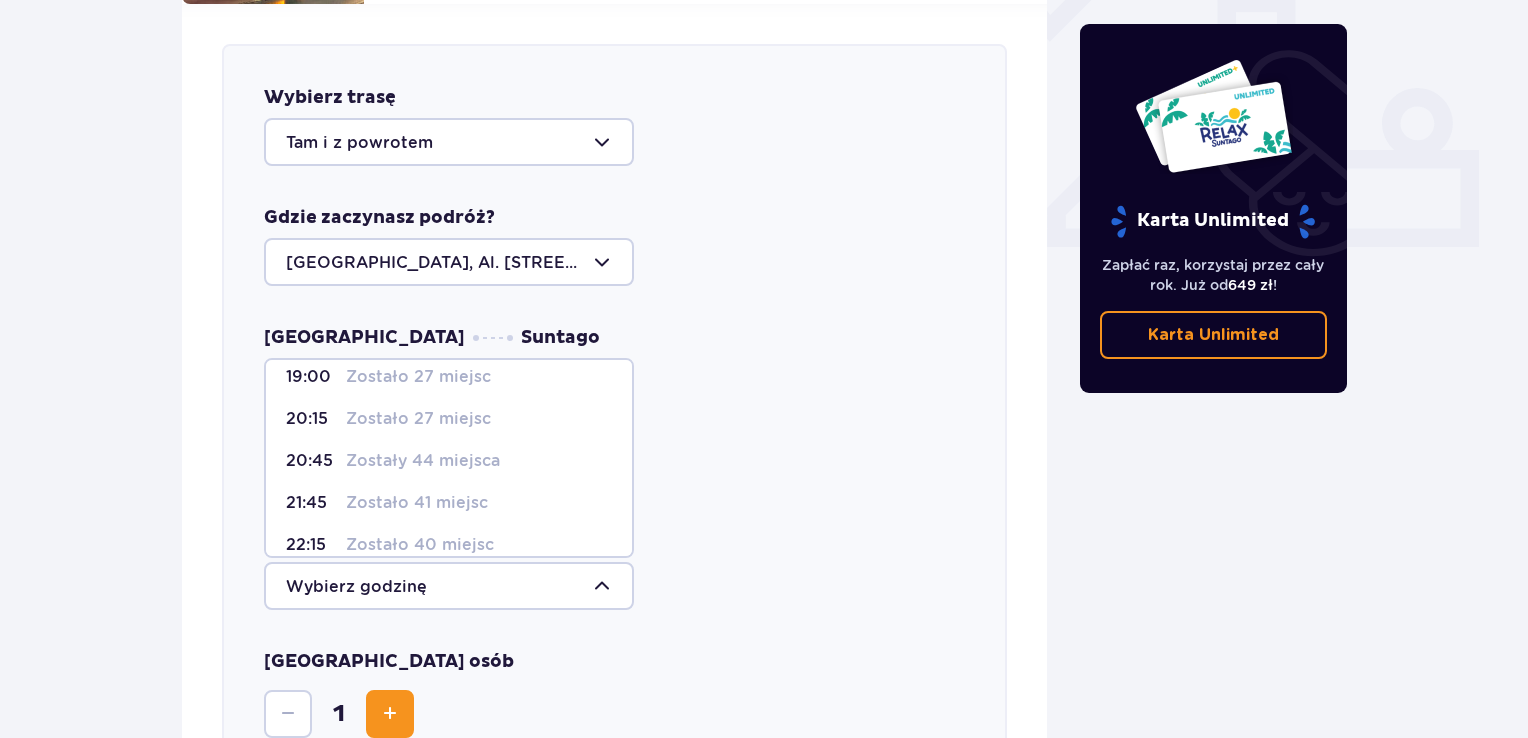 click on "Zostały 44 miejsca" at bounding box center (423, 461) 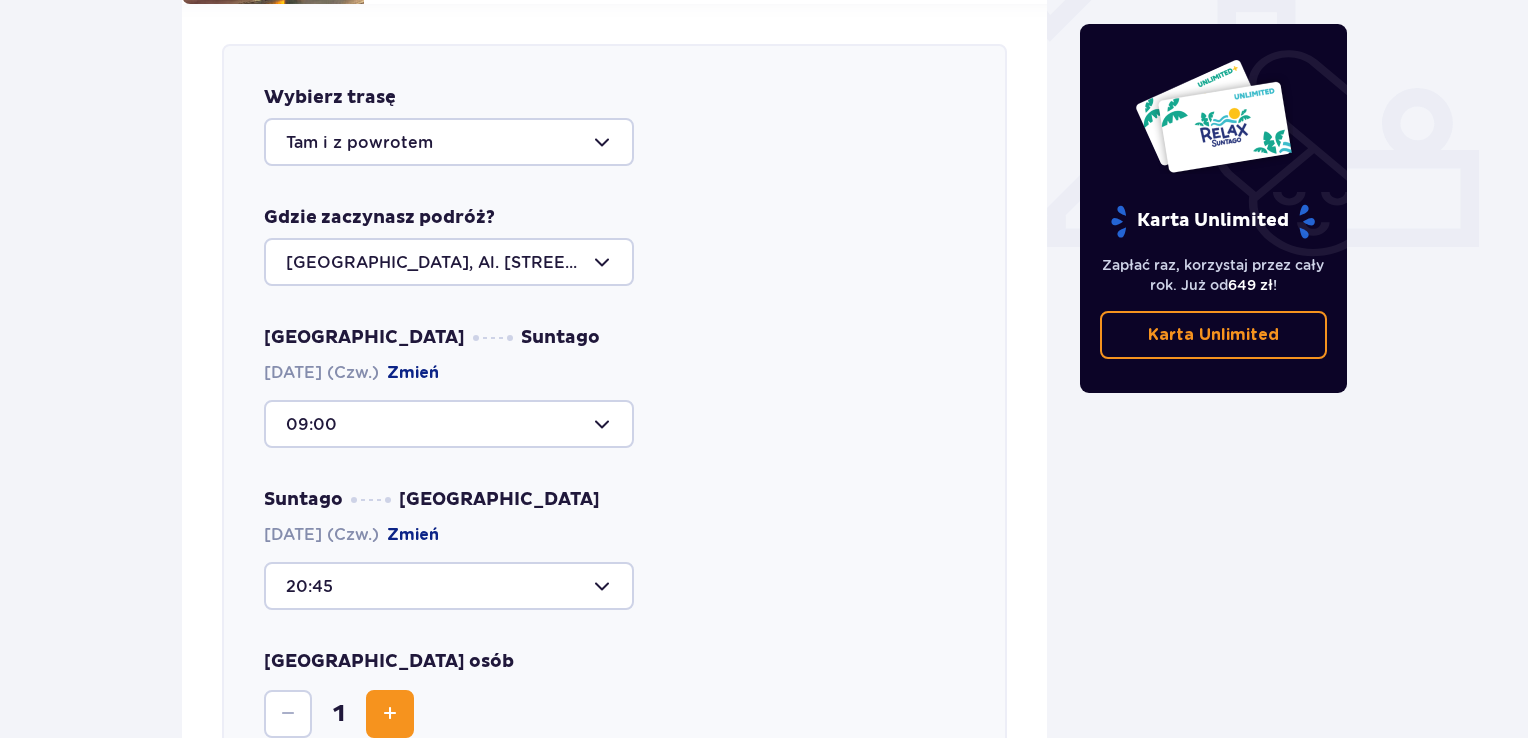 click at bounding box center (390, 714) 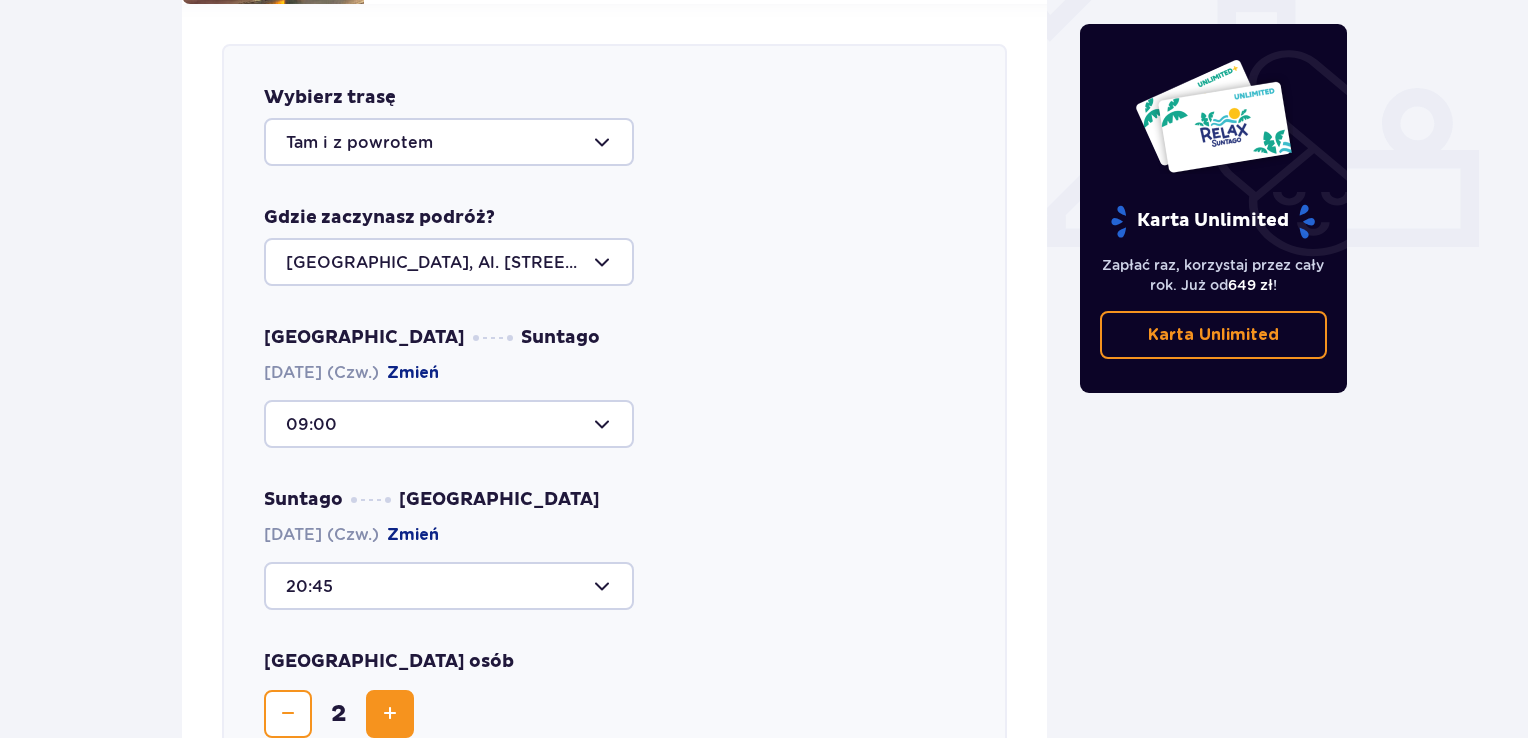 click at bounding box center [390, 714] 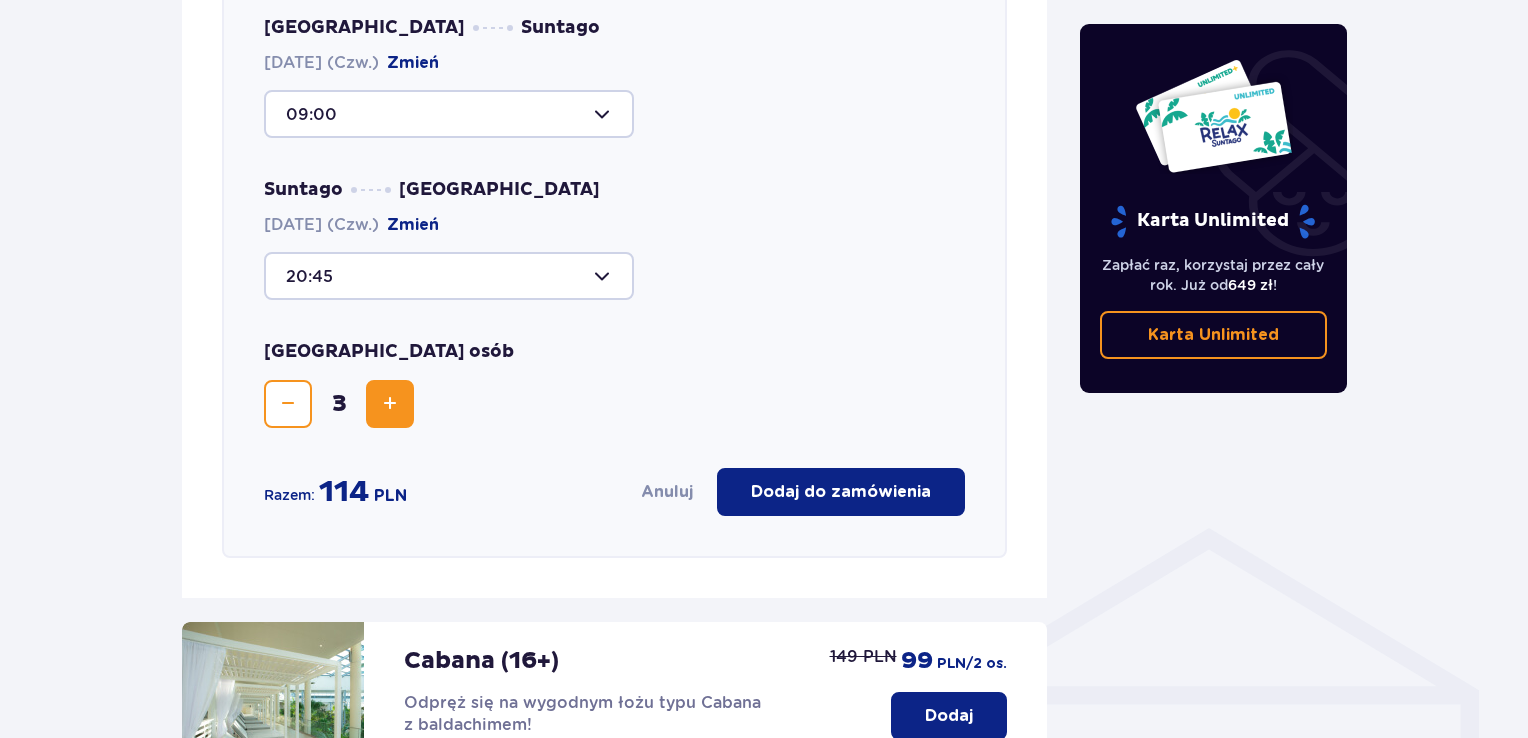 scroll, scrollTop: 1098, scrollLeft: 0, axis: vertical 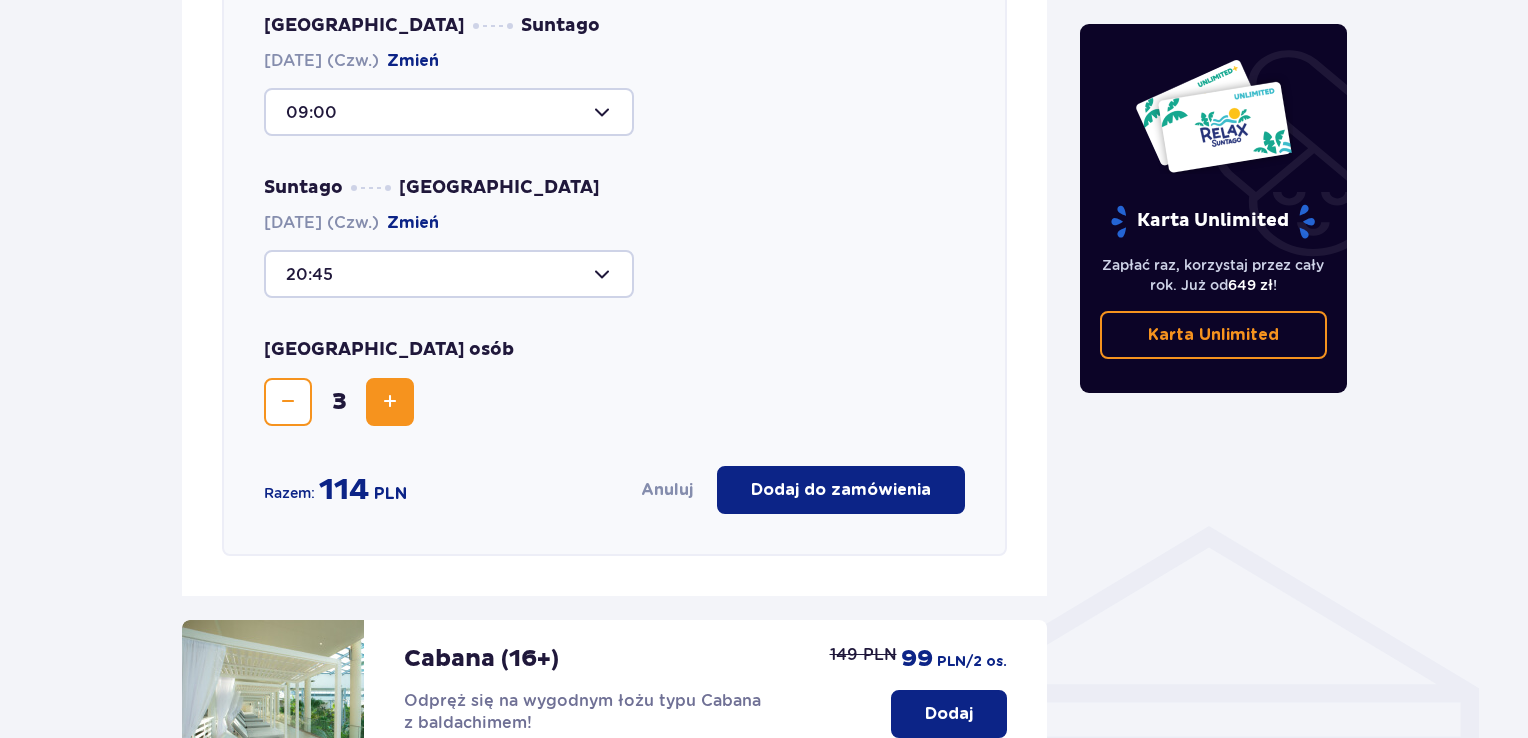 click on "Dodaj do zamówienia" at bounding box center [841, 490] 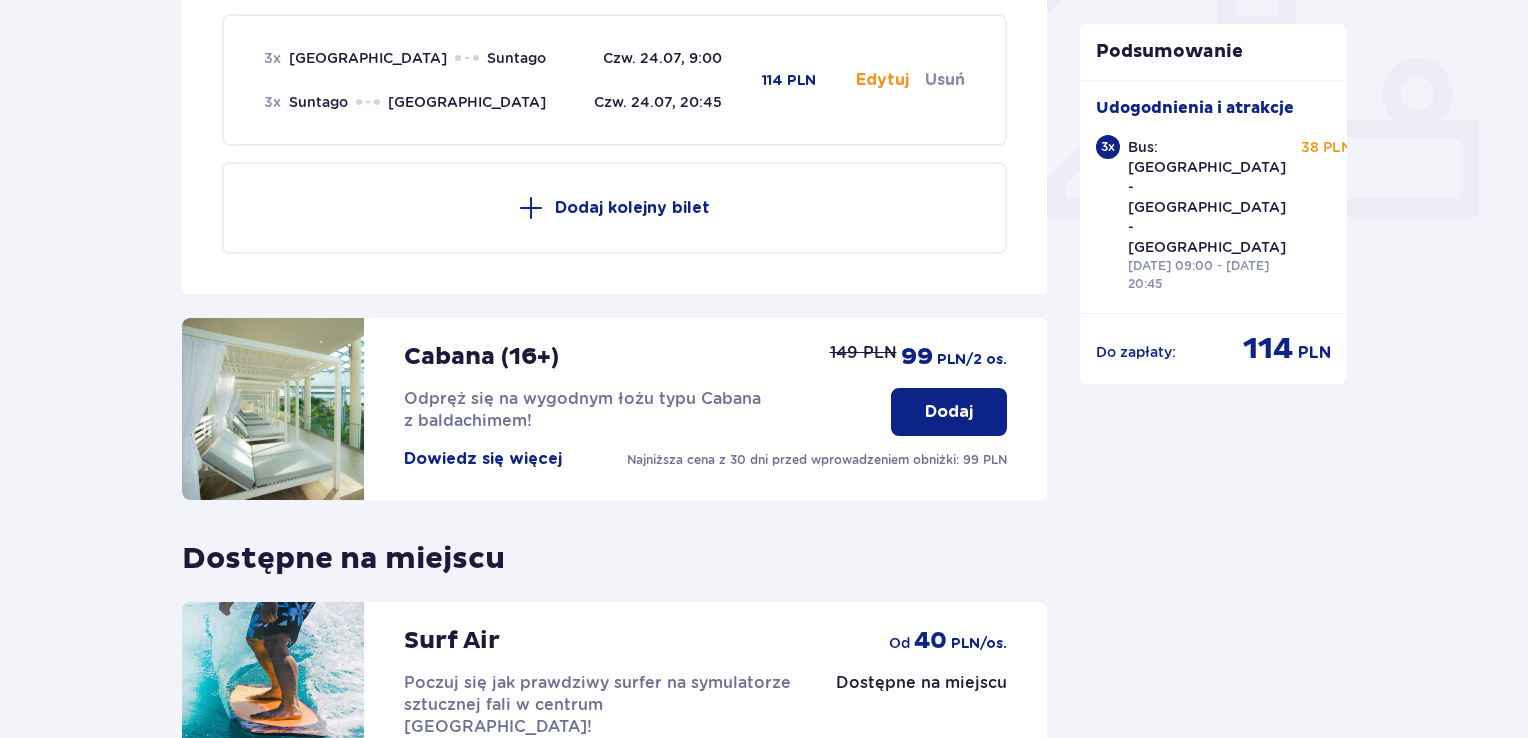 scroll, scrollTop: 786, scrollLeft: 0, axis: vertical 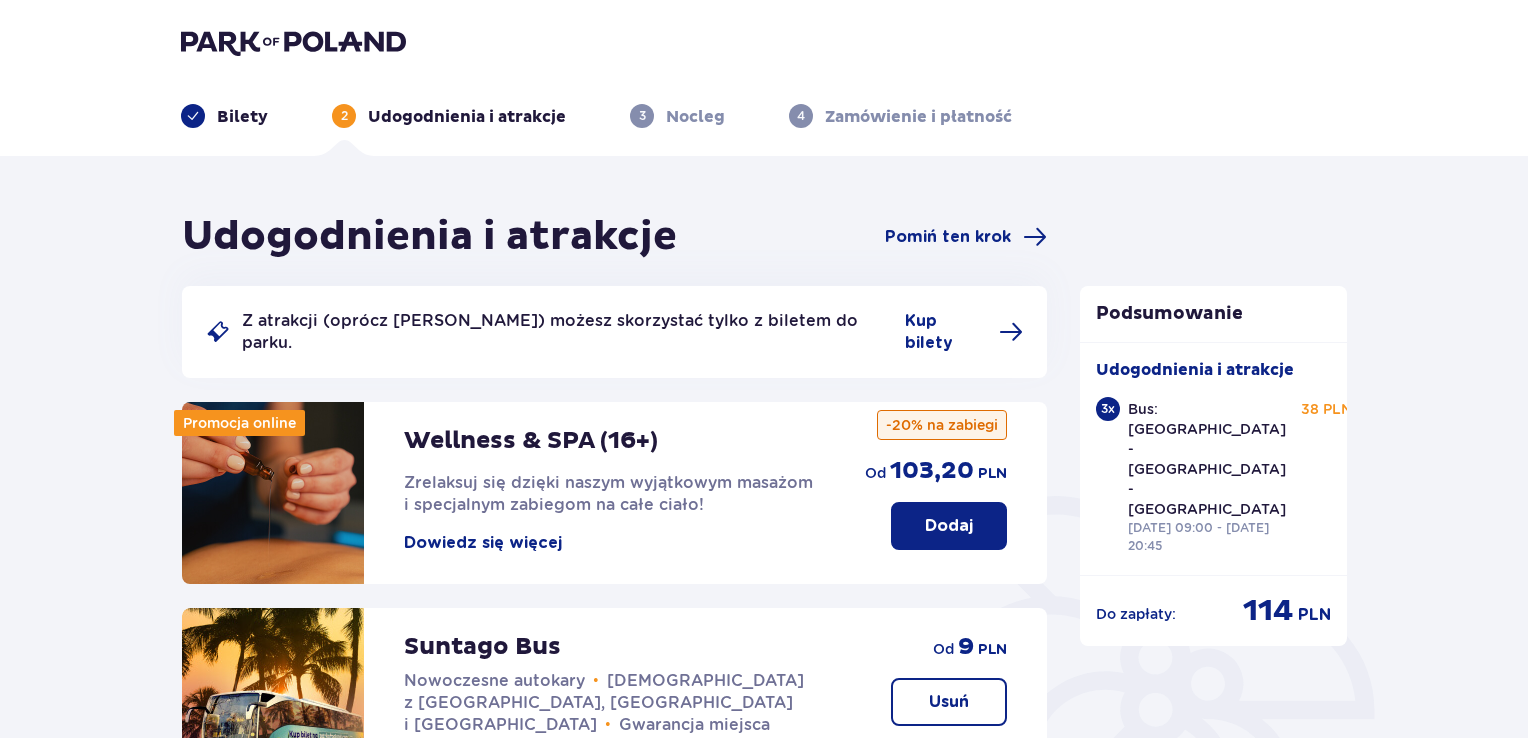 click on "Bilety" at bounding box center [242, 117] 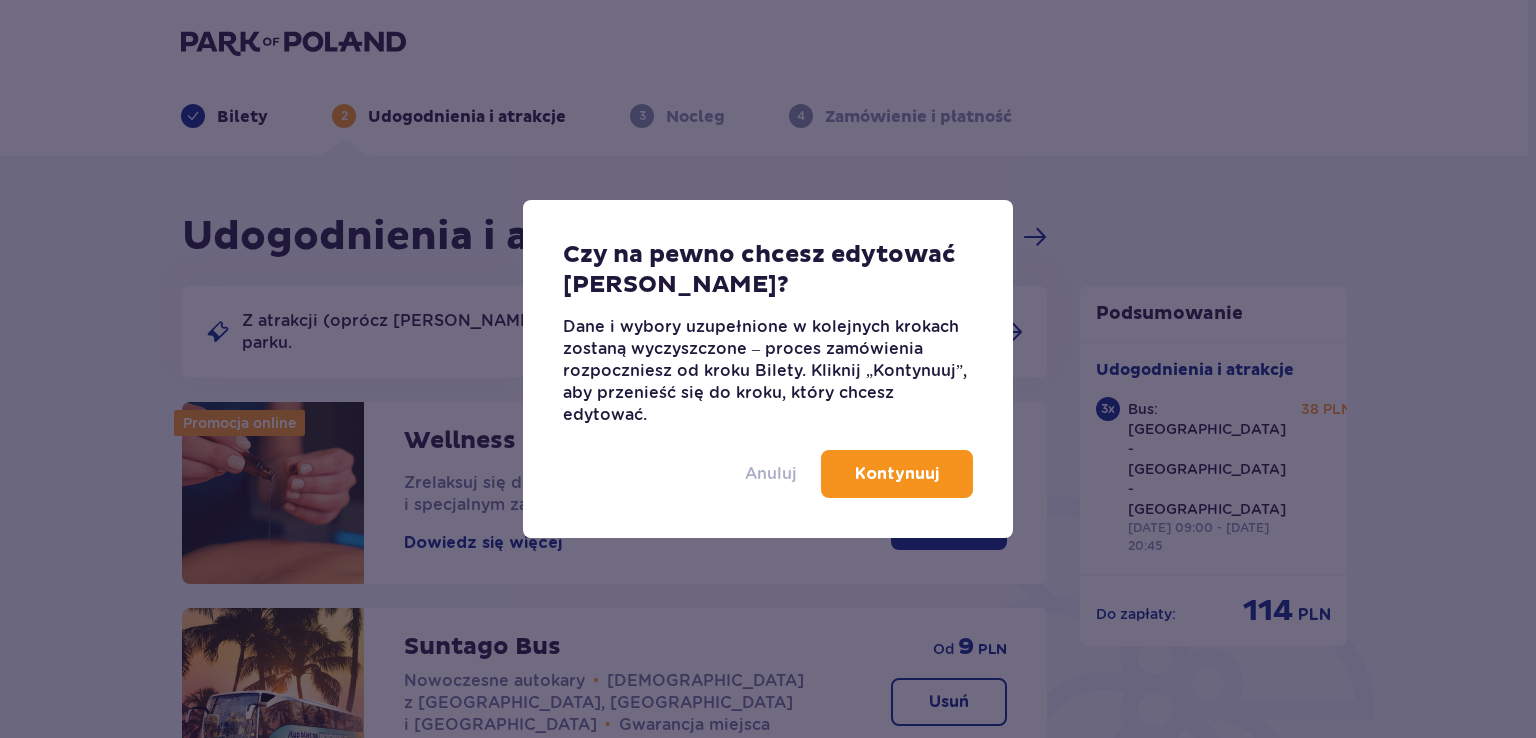 click on "Anuluj" at bounding box center [771, 474] 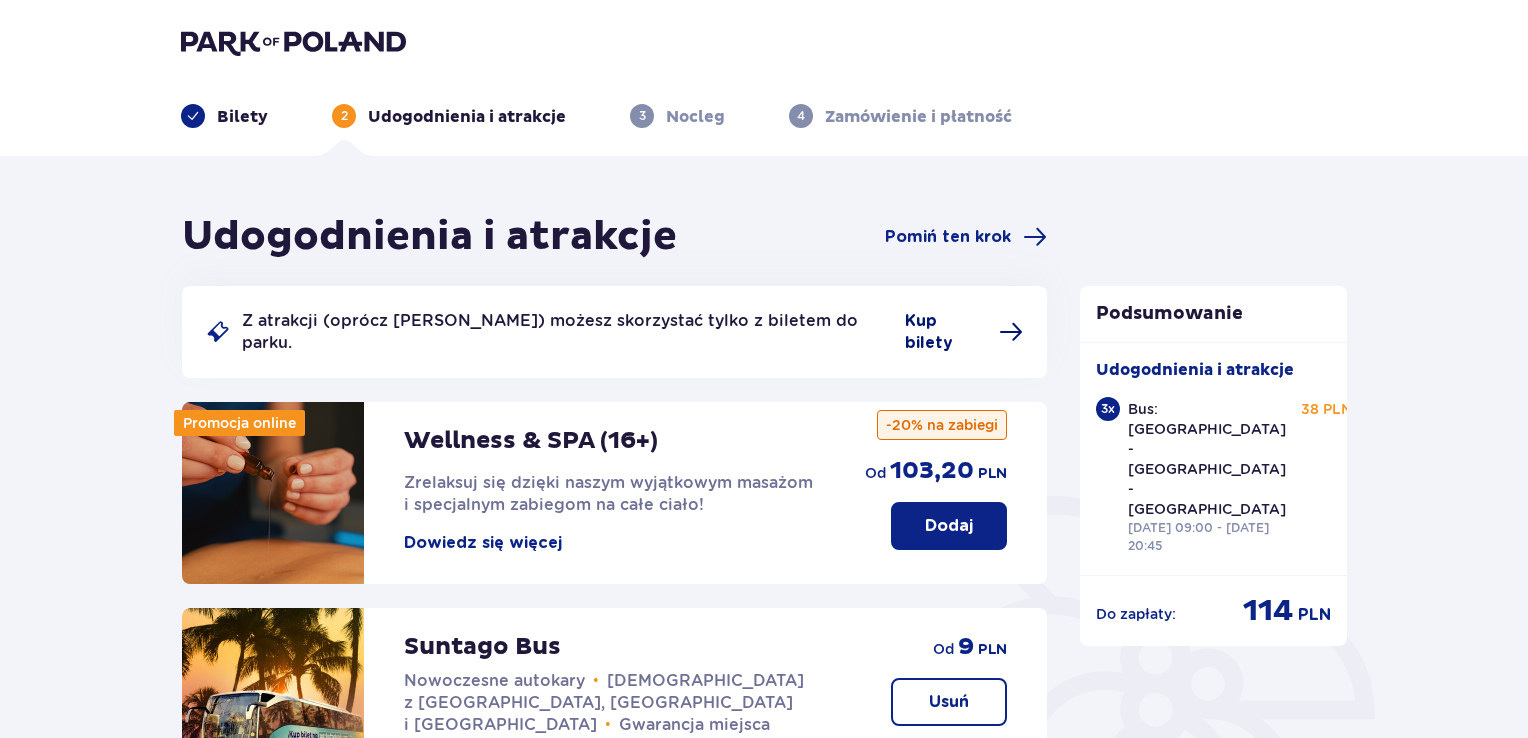 click at bounding box center [1011, 332] 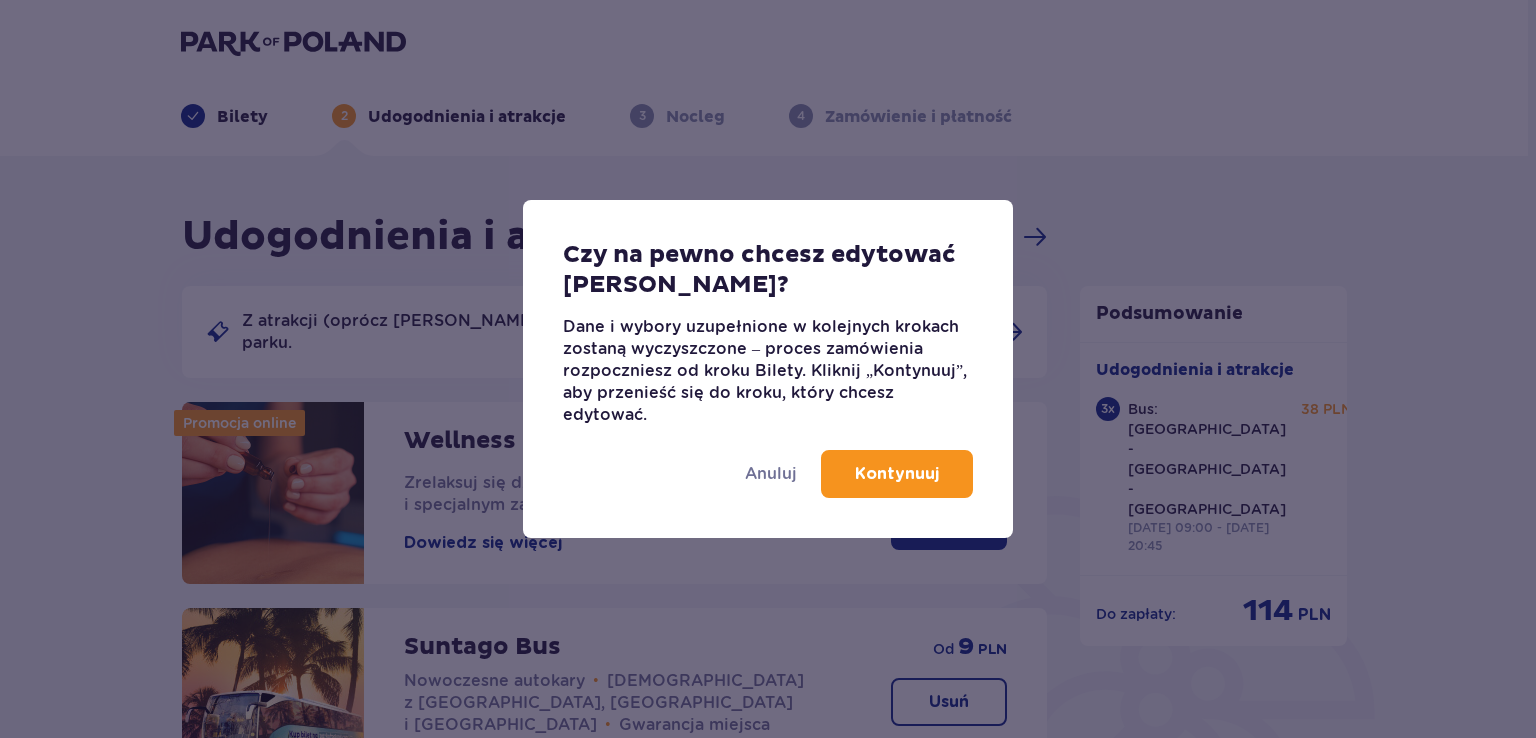 click on "Kontynuuj" at bounding box center [897, 474] 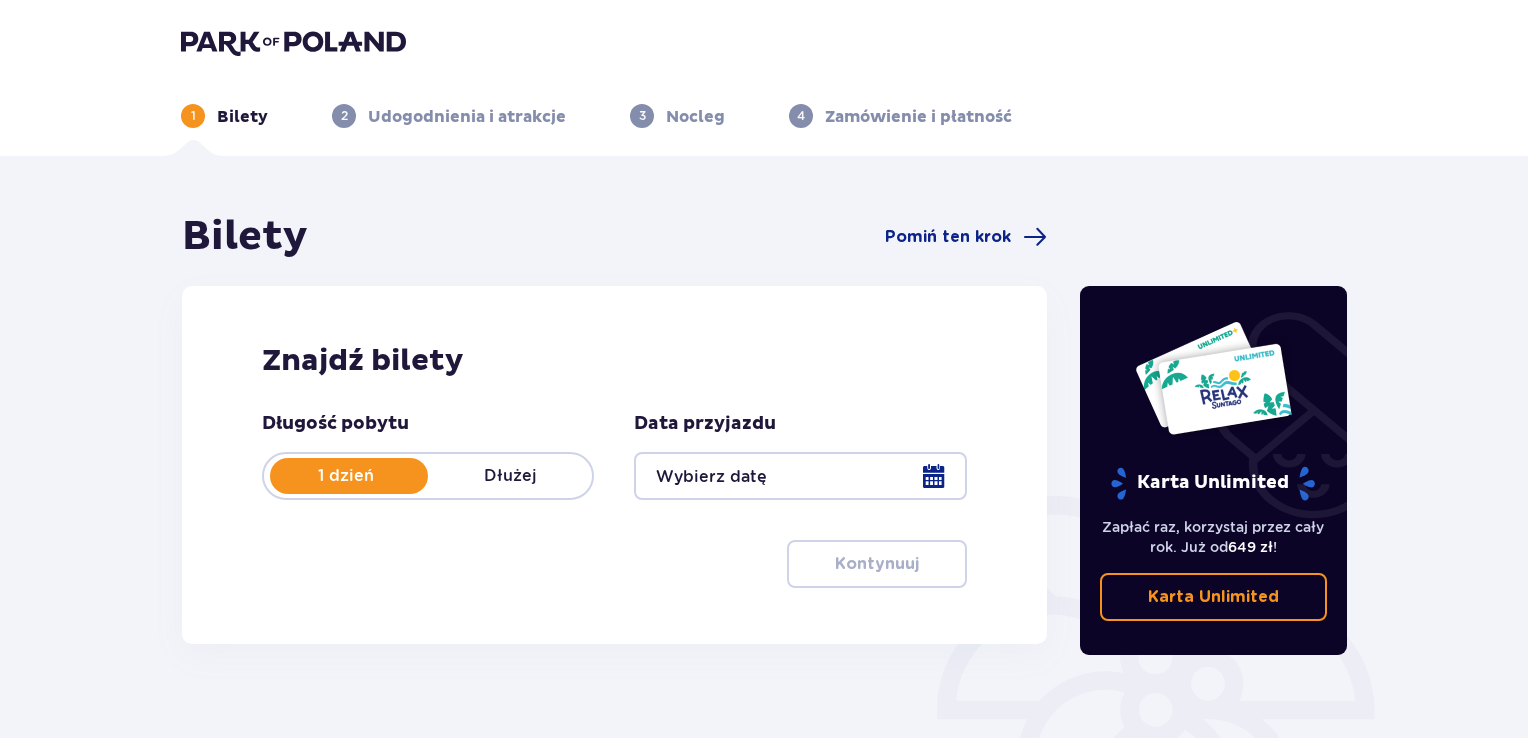click at bounding box center [800, 476] 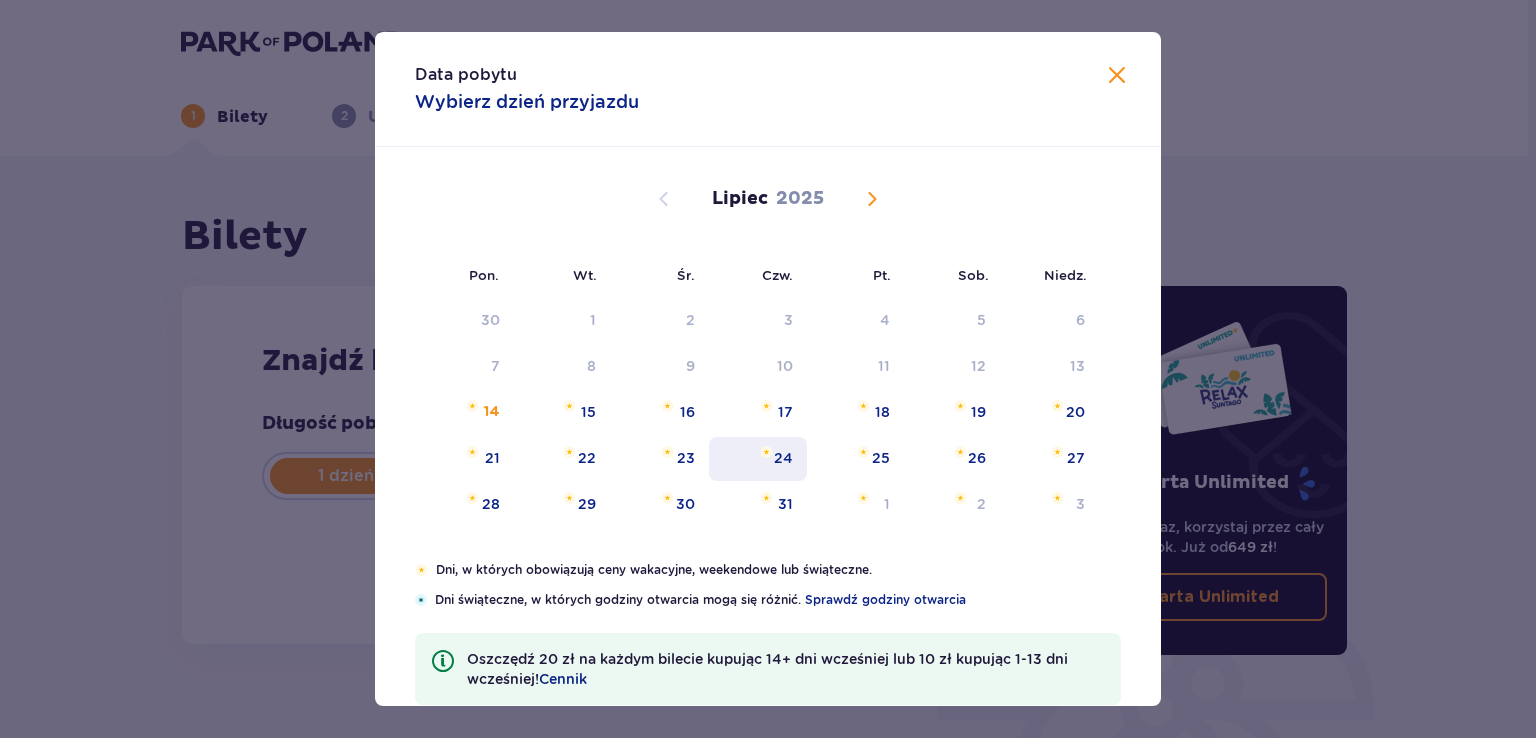 click on "24" at bounding box center (783, 458) 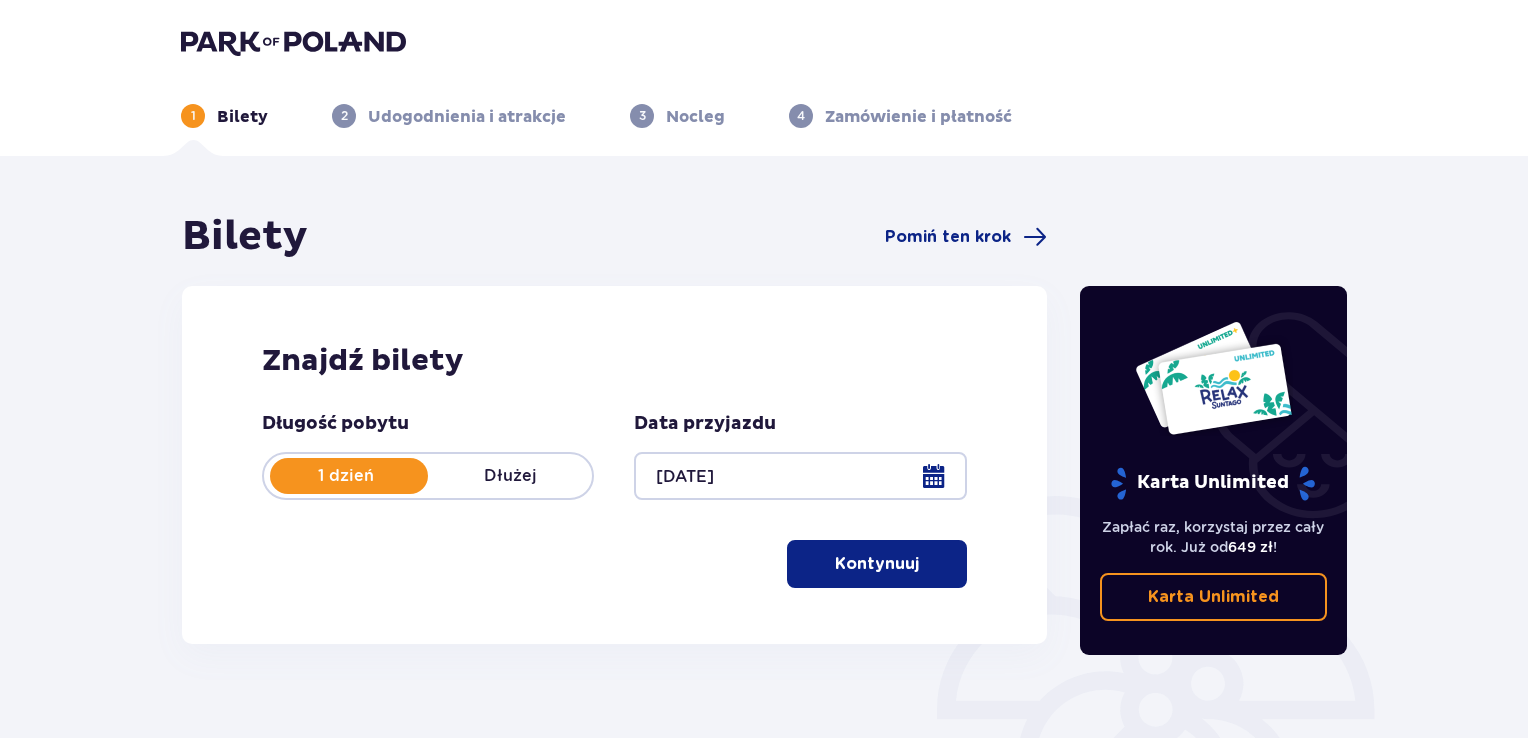 click on "Kontynuuj" at bounding box center (877, 564) 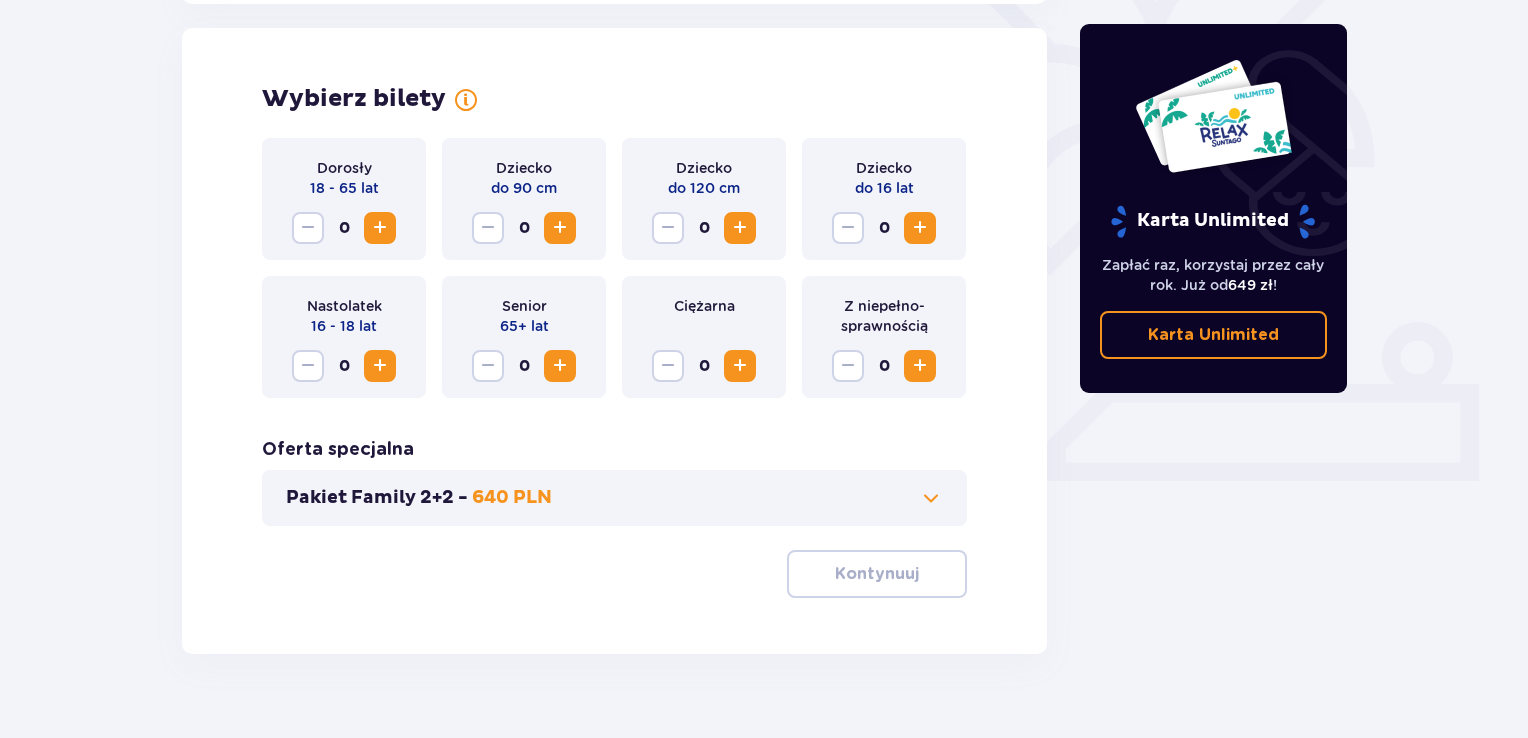 scroll, scrollTop: 556, scrollLeft: 0, axis: vertical 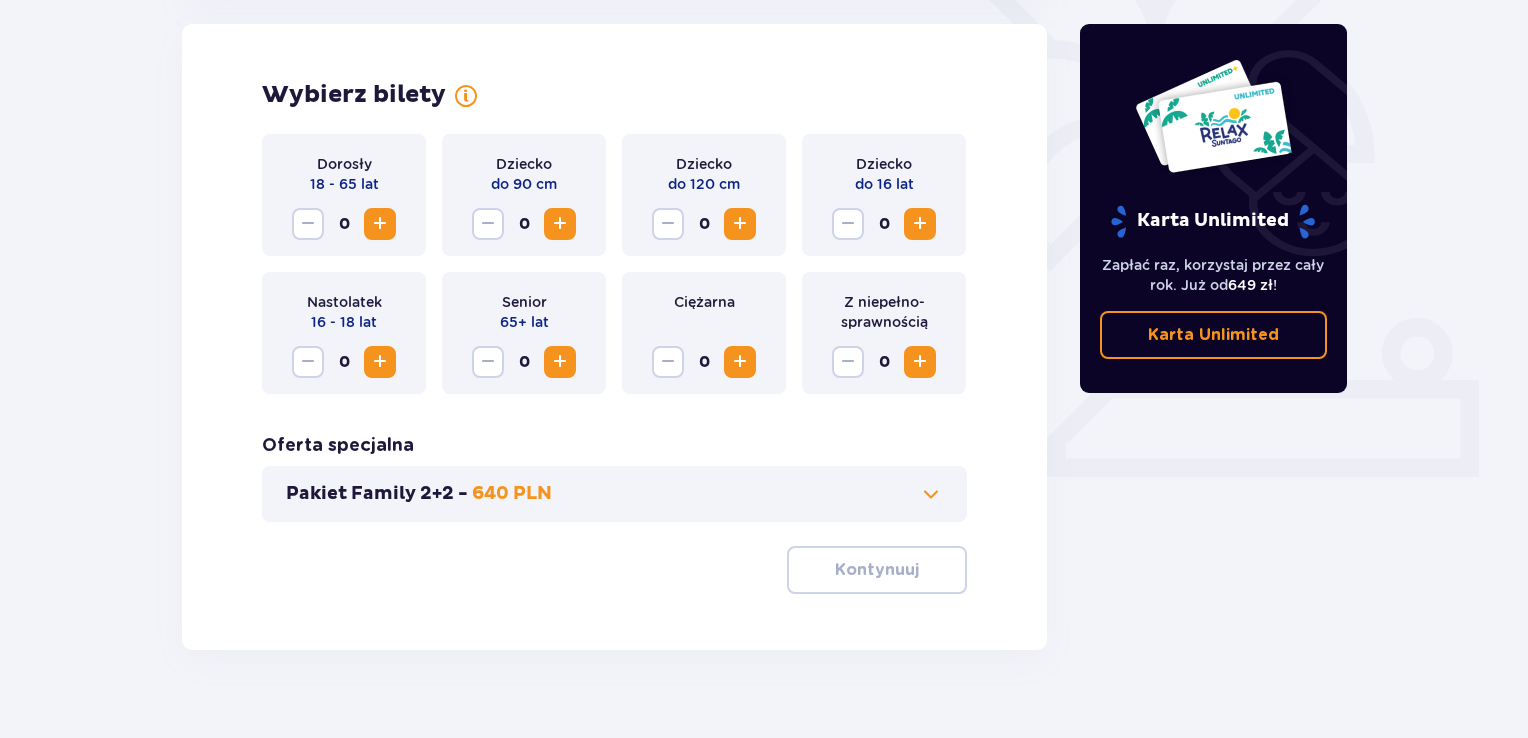 click at bounding box center [380, 224] 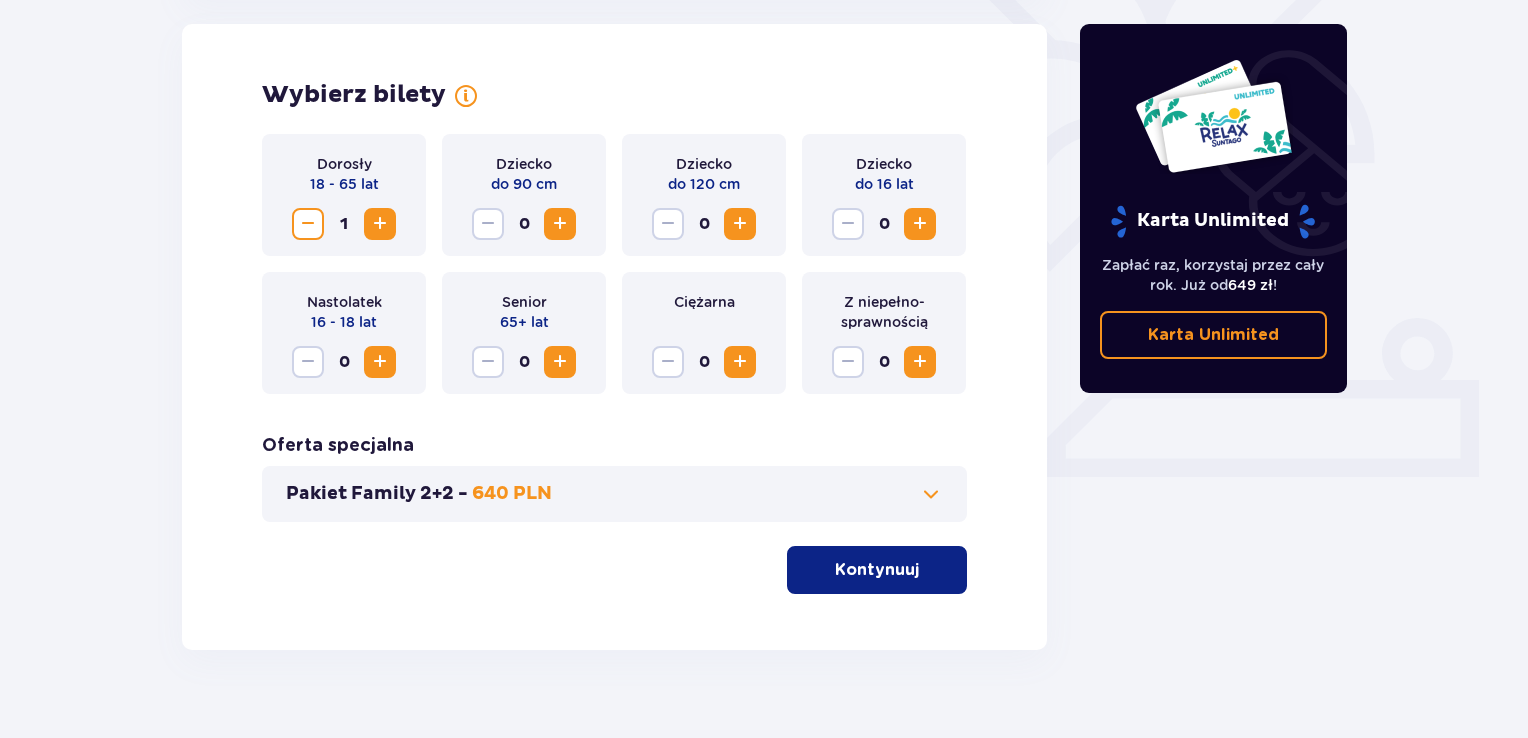 click at bounding box center [380, 224] 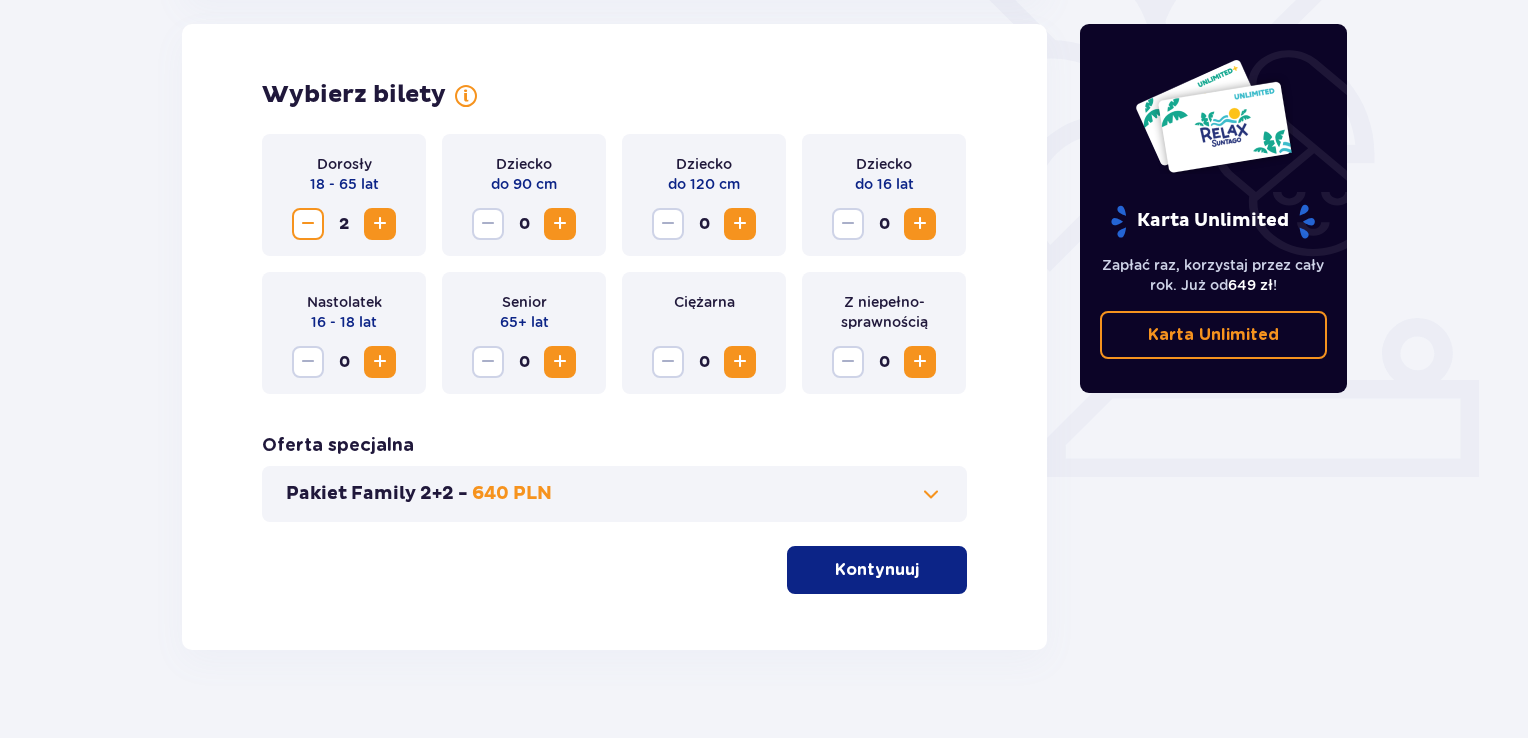 click at bounding box center (920, 224) 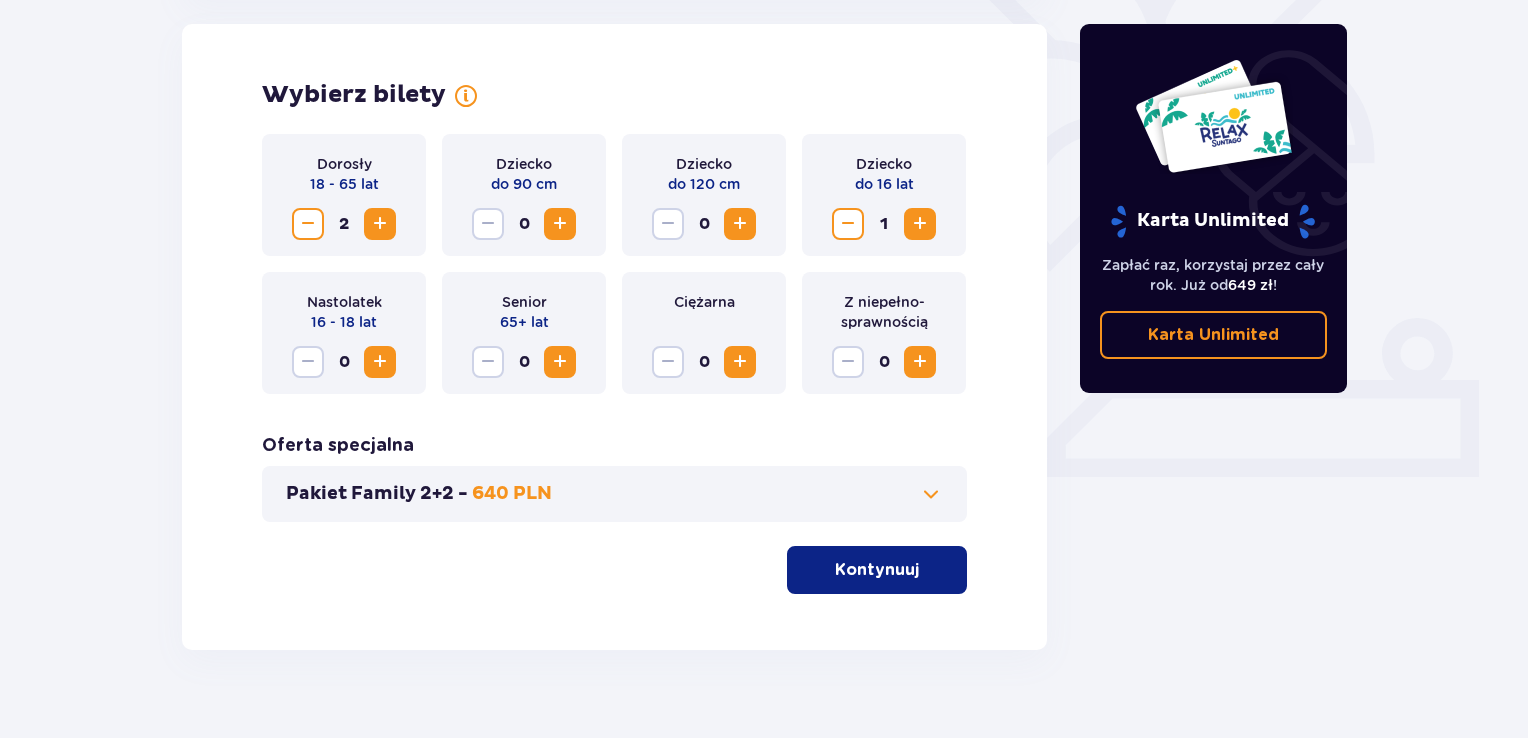 click on "Kontynuuj" at bounding box center (877, 570) 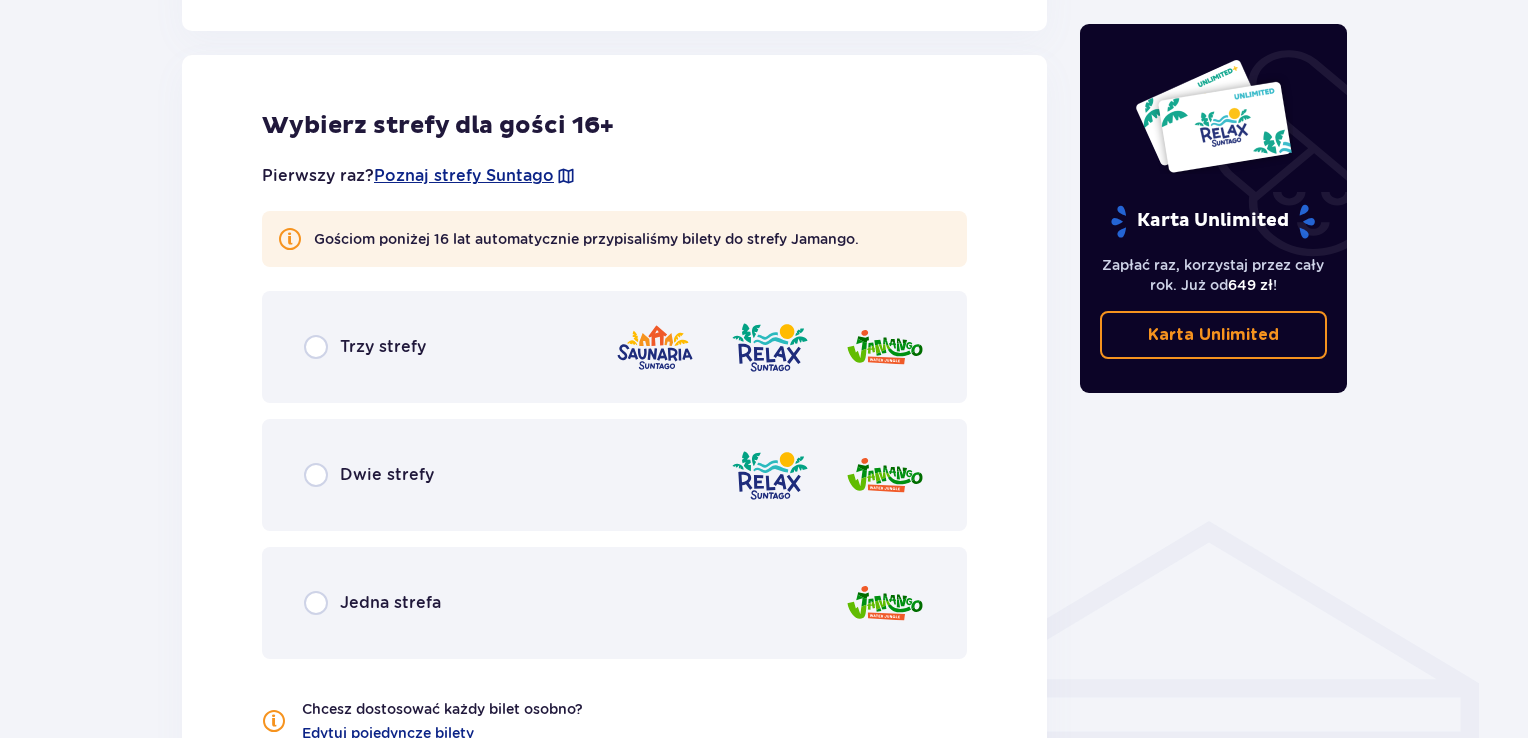 scroll, scrollTop: 1110, scrollLeft: 0, axis: vertical 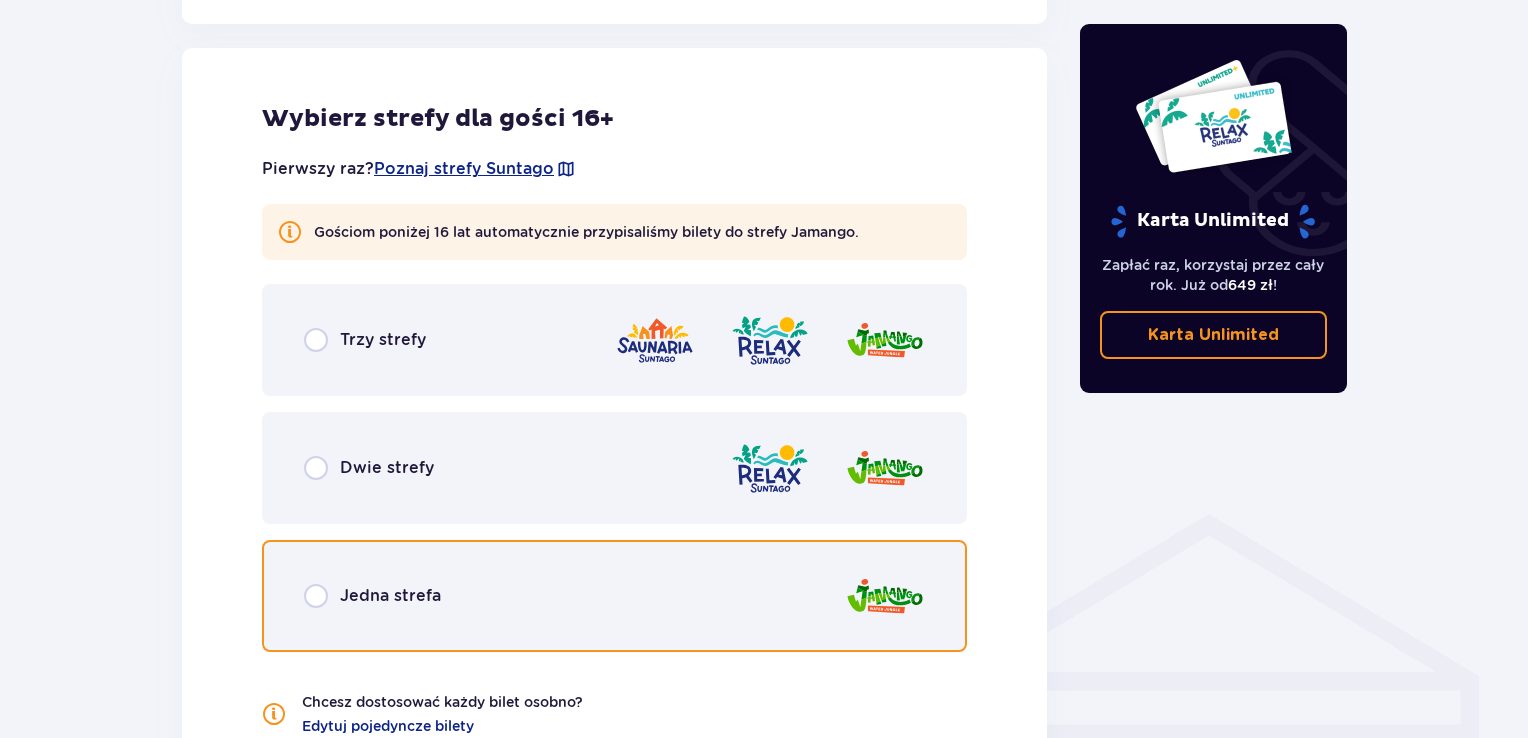 click at bounding box center (316, 596) 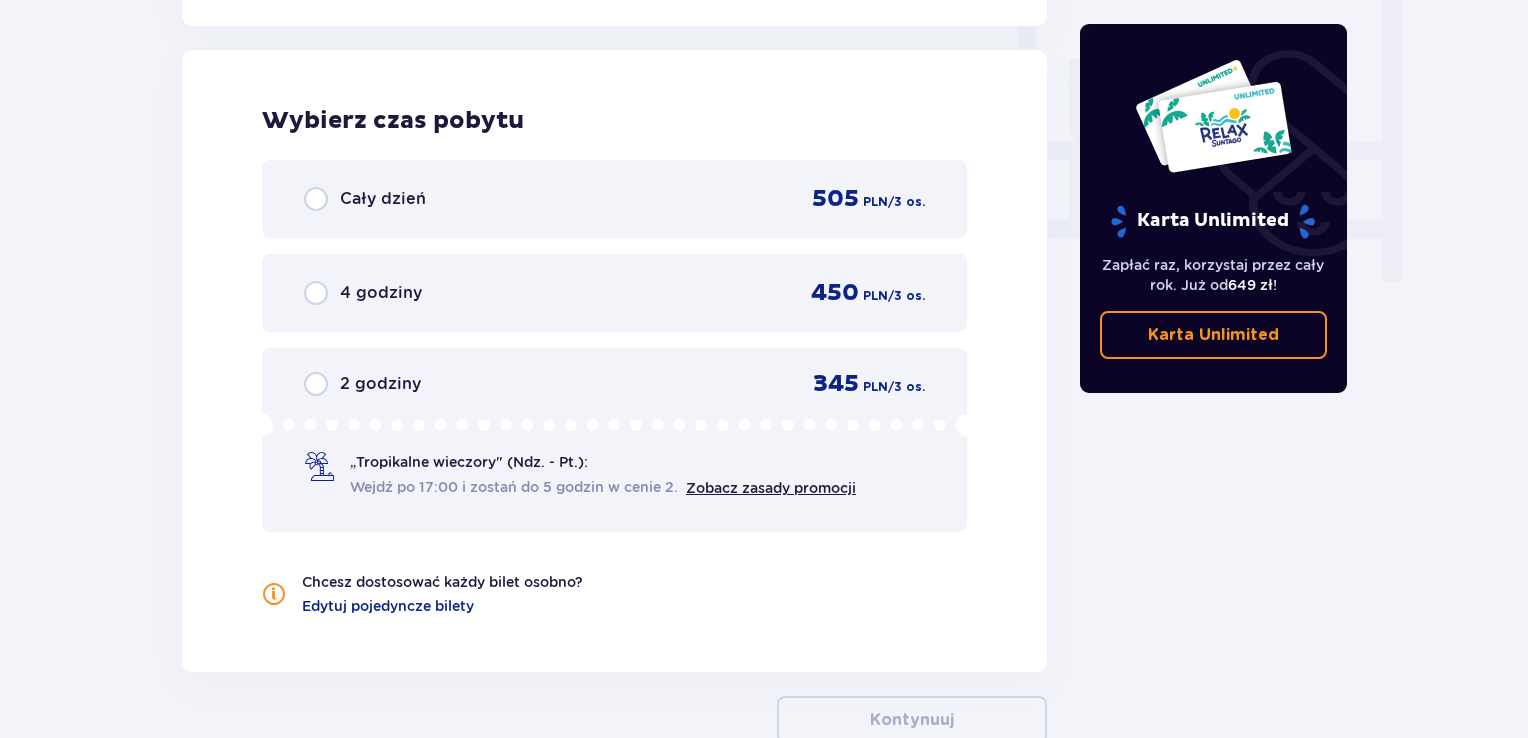 scroll, scrollTop: 1878, scrollLeft: 0, axis: vertical 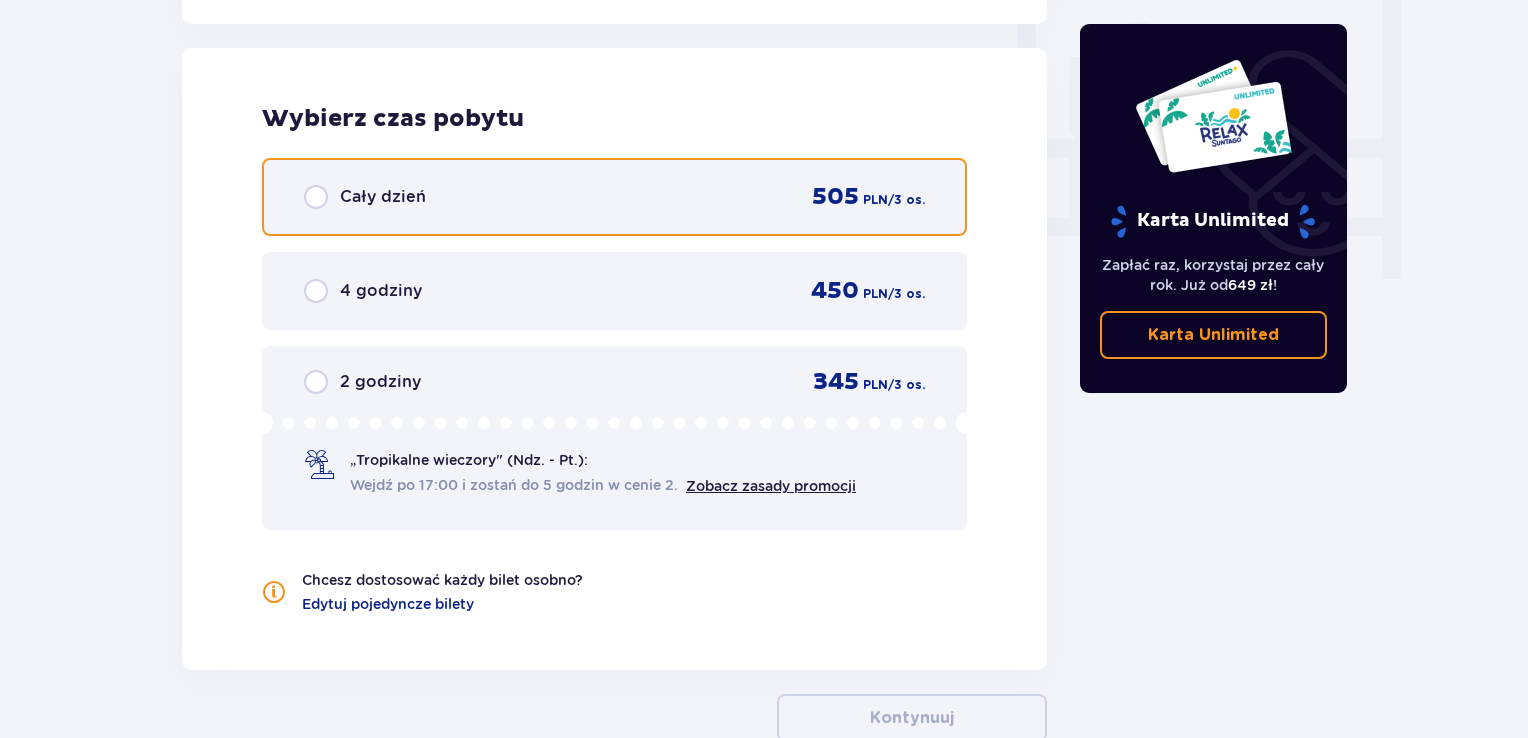 click at bounding box center (316, 197) 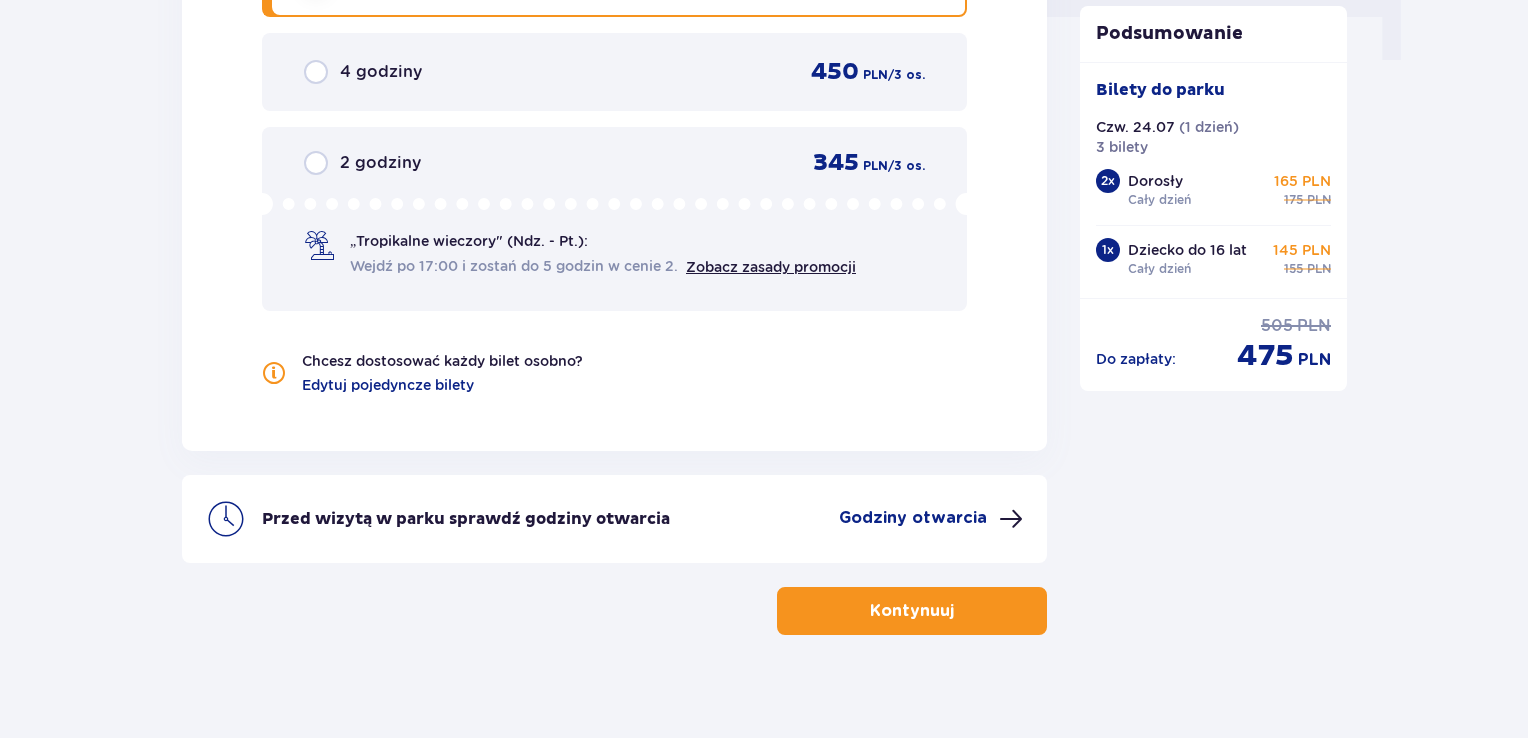 scroll, scrollTop: 2112, scrollLeft: 0, axis: vertical 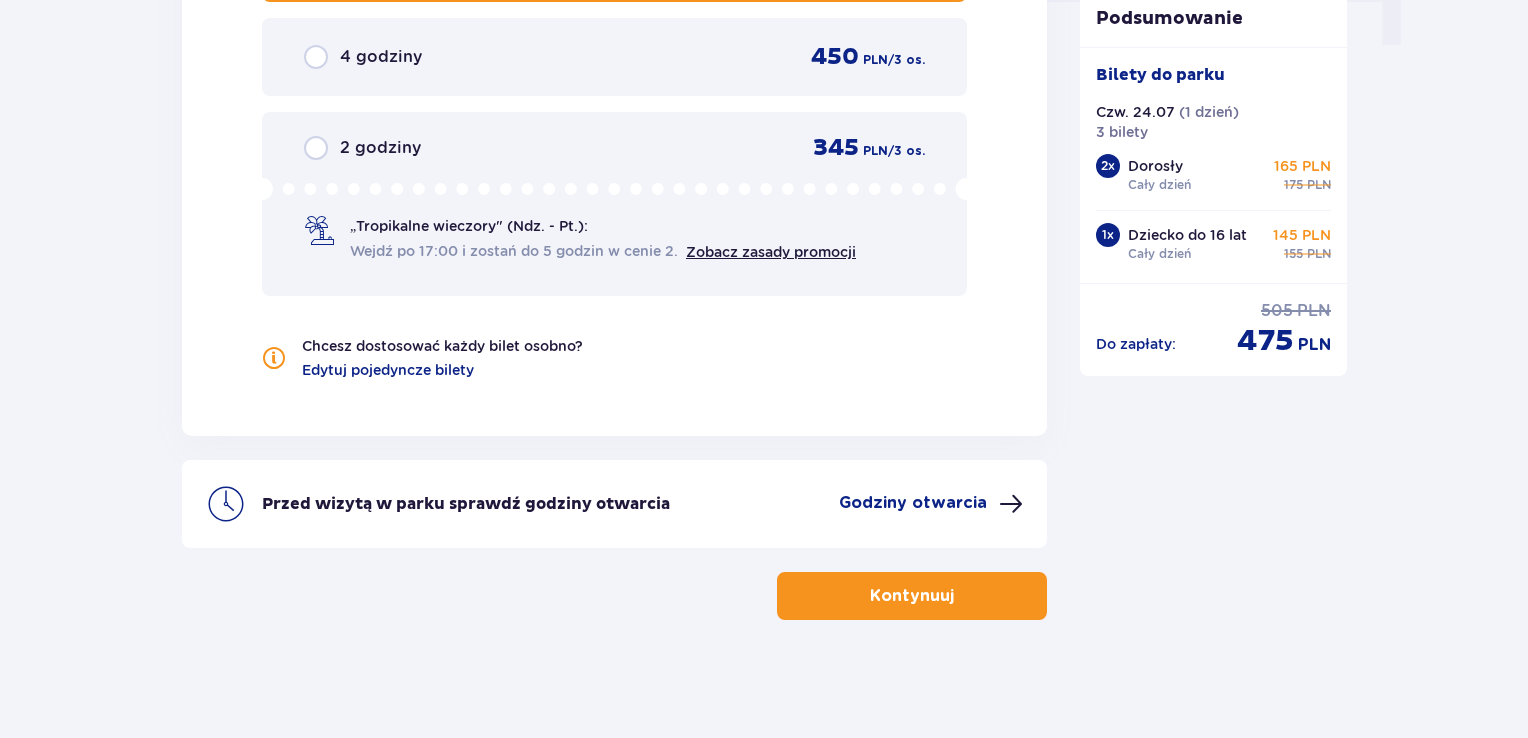 click at bounding box center [958, 596] 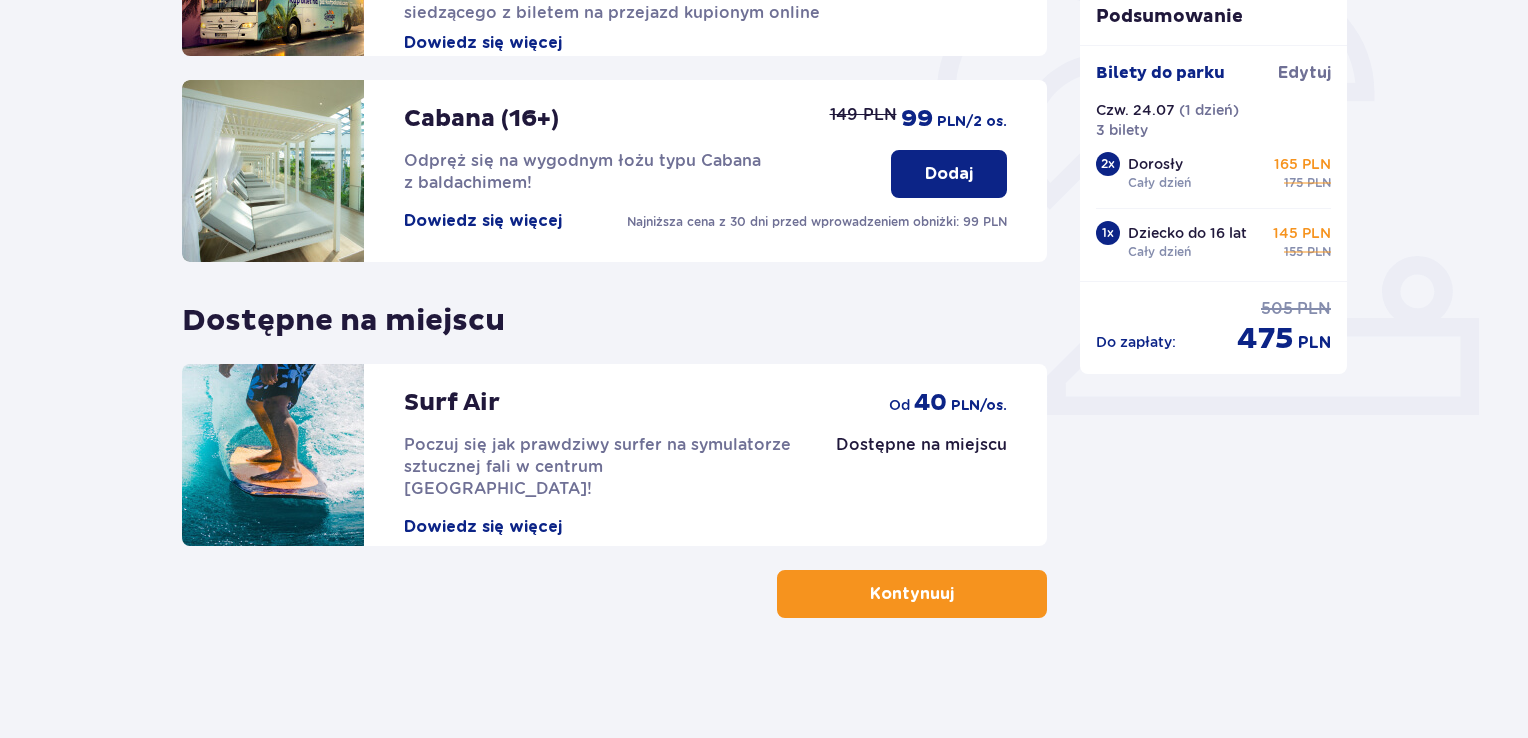 scroll, scrollTop: 0, scrollLeft: 0, axis: both 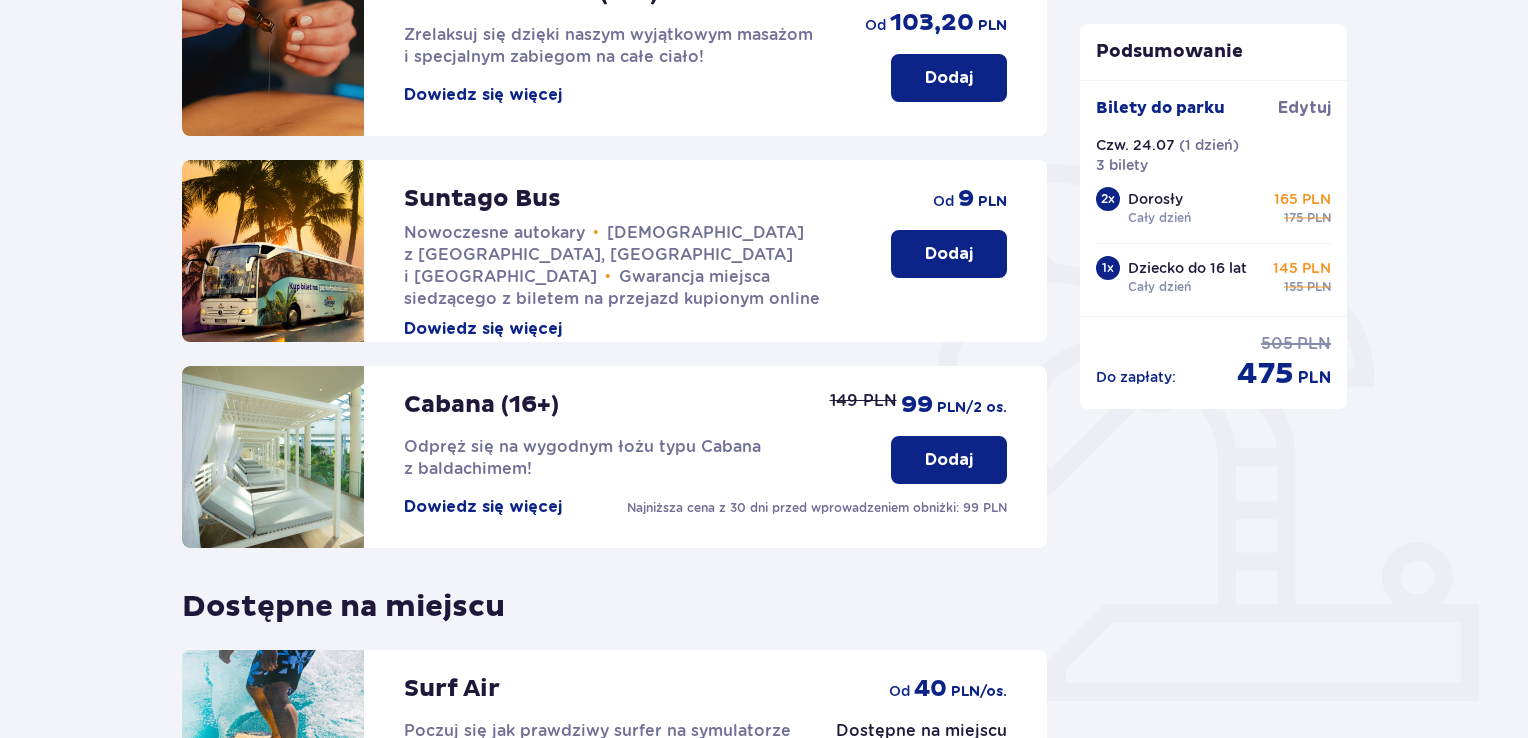 click on "Dodaj" at bounding box center [949, 254] 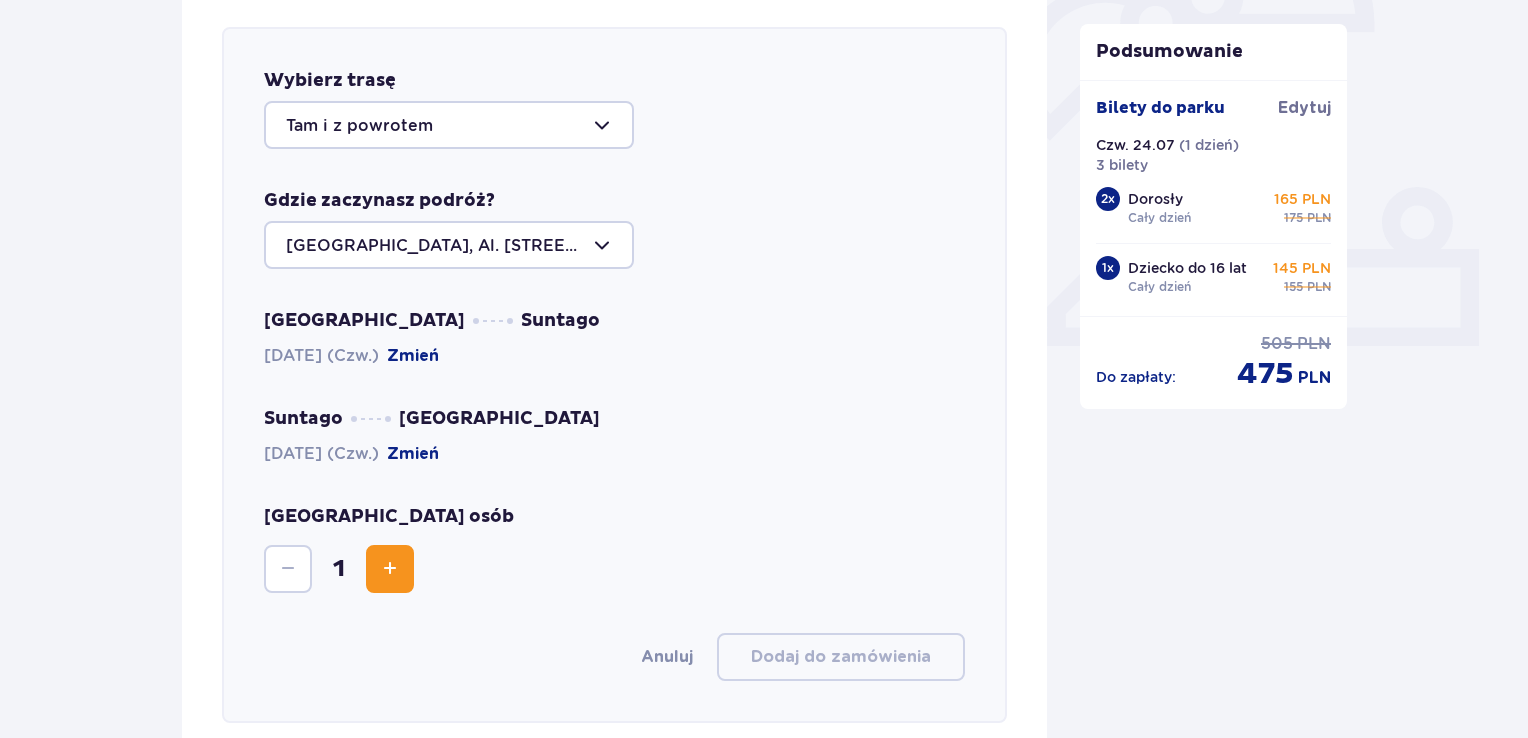 scroll, scrollTop: 690, scrollLeft: 0, axis: vertical 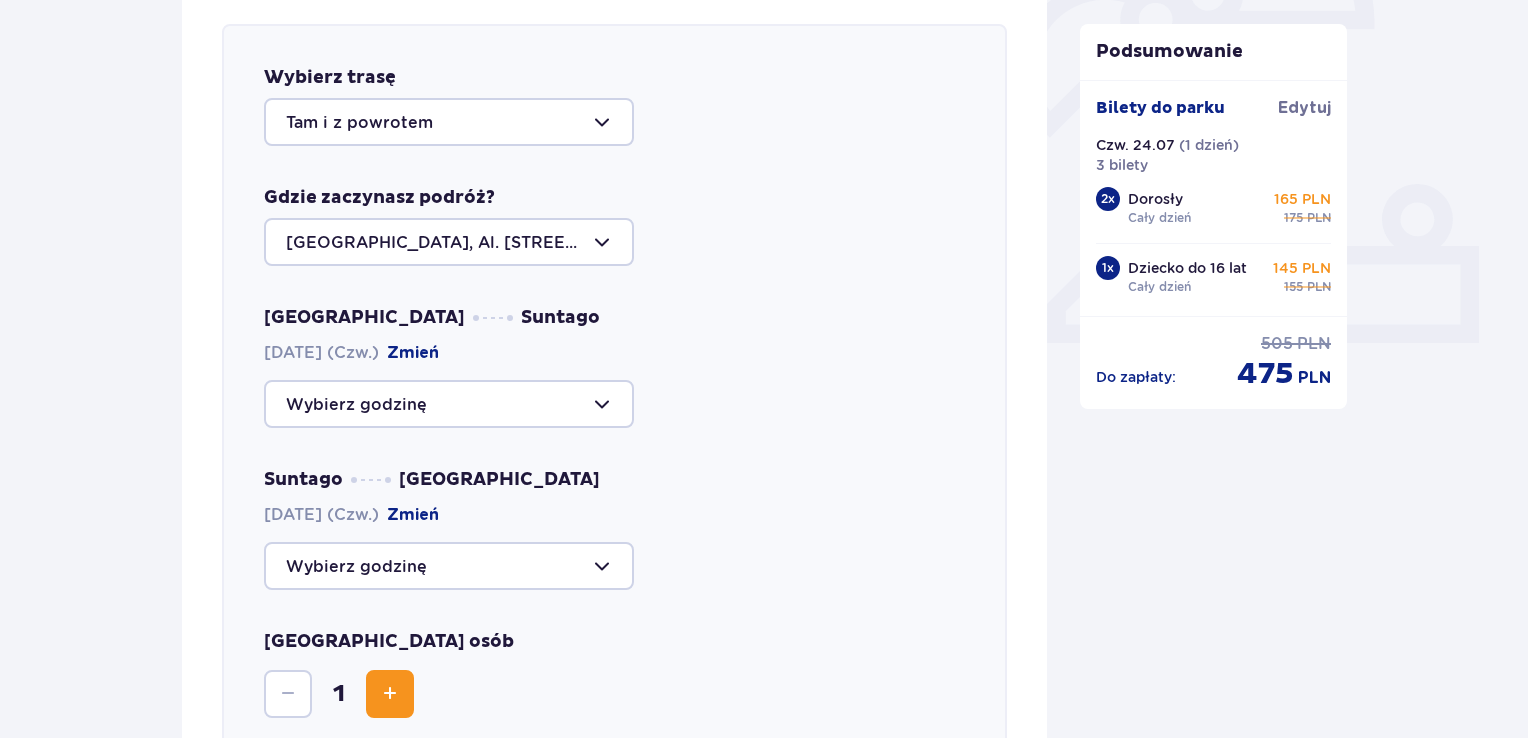 click at bounding box center (449, 404) 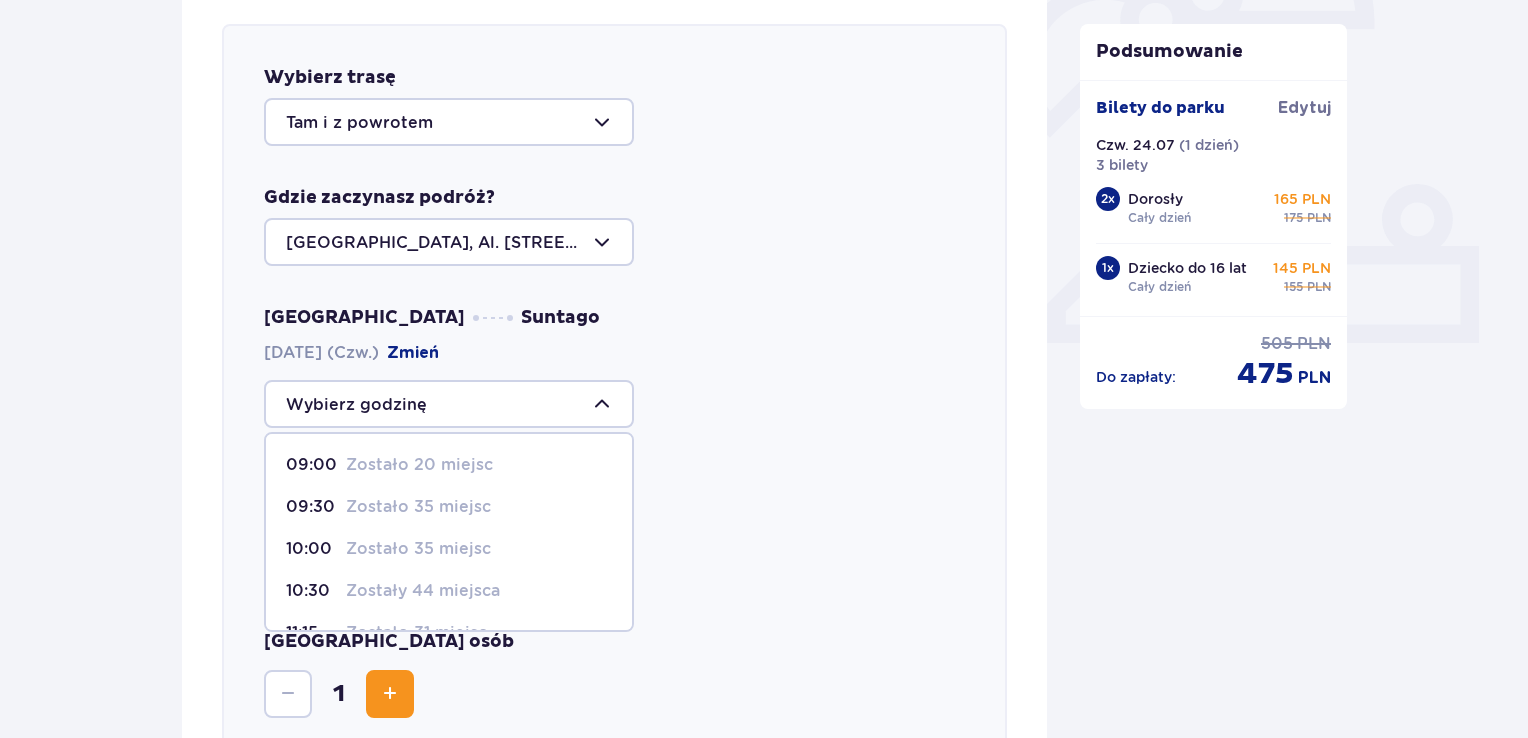click on "Zostało 20 miejsc" at bounding box center (419, 465) 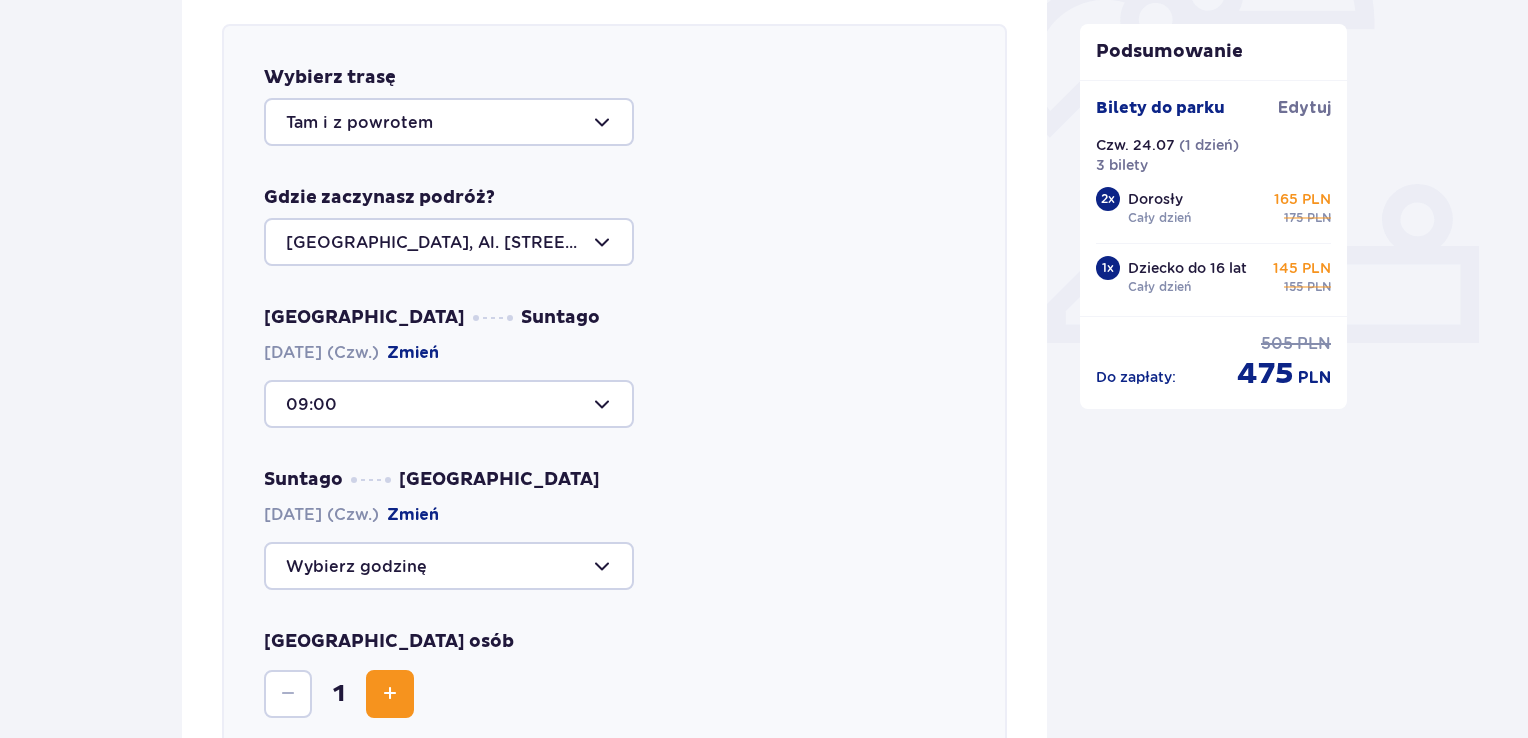 click at bounding box center [449, 566] 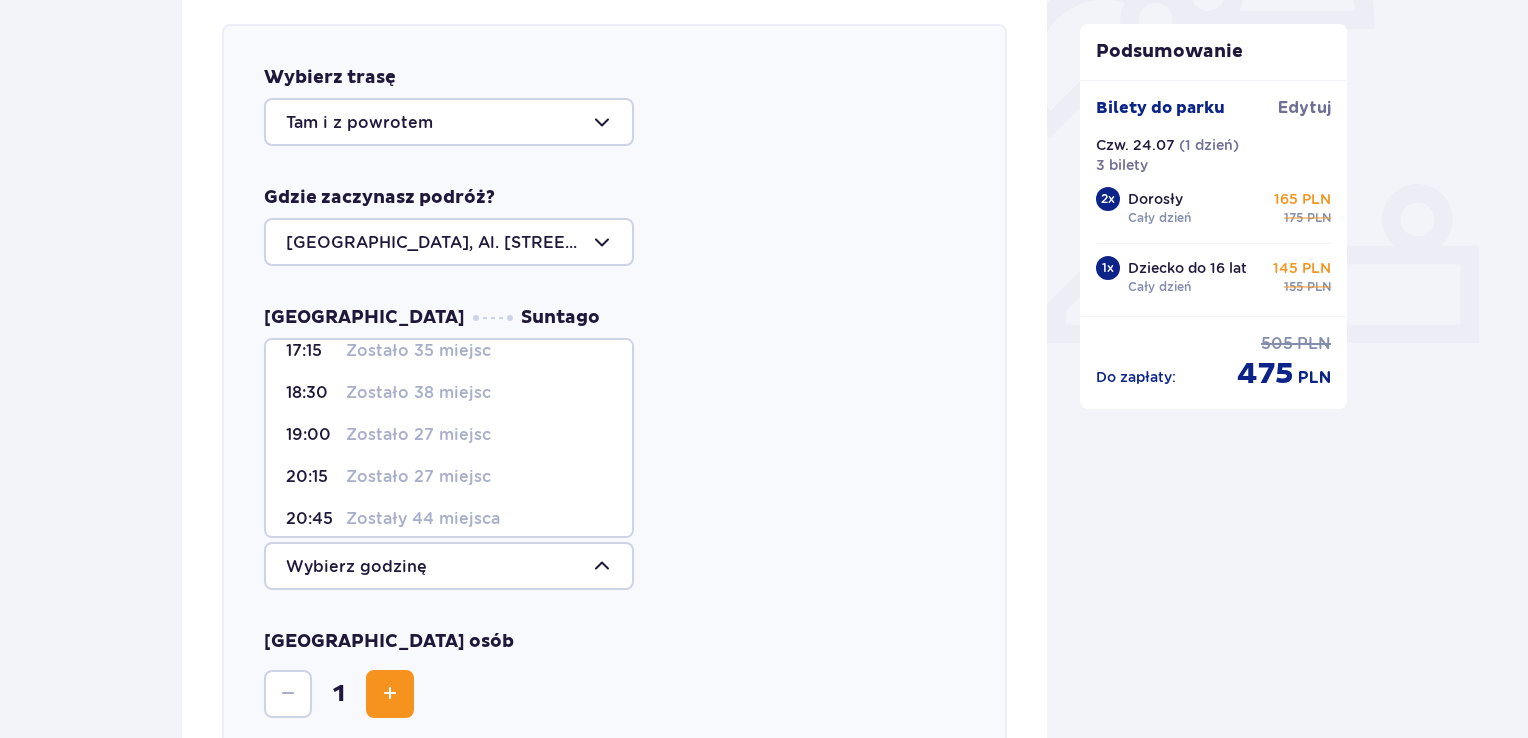 scroll, scrollTop: 243, scrollLeft: 0, axis: vertical 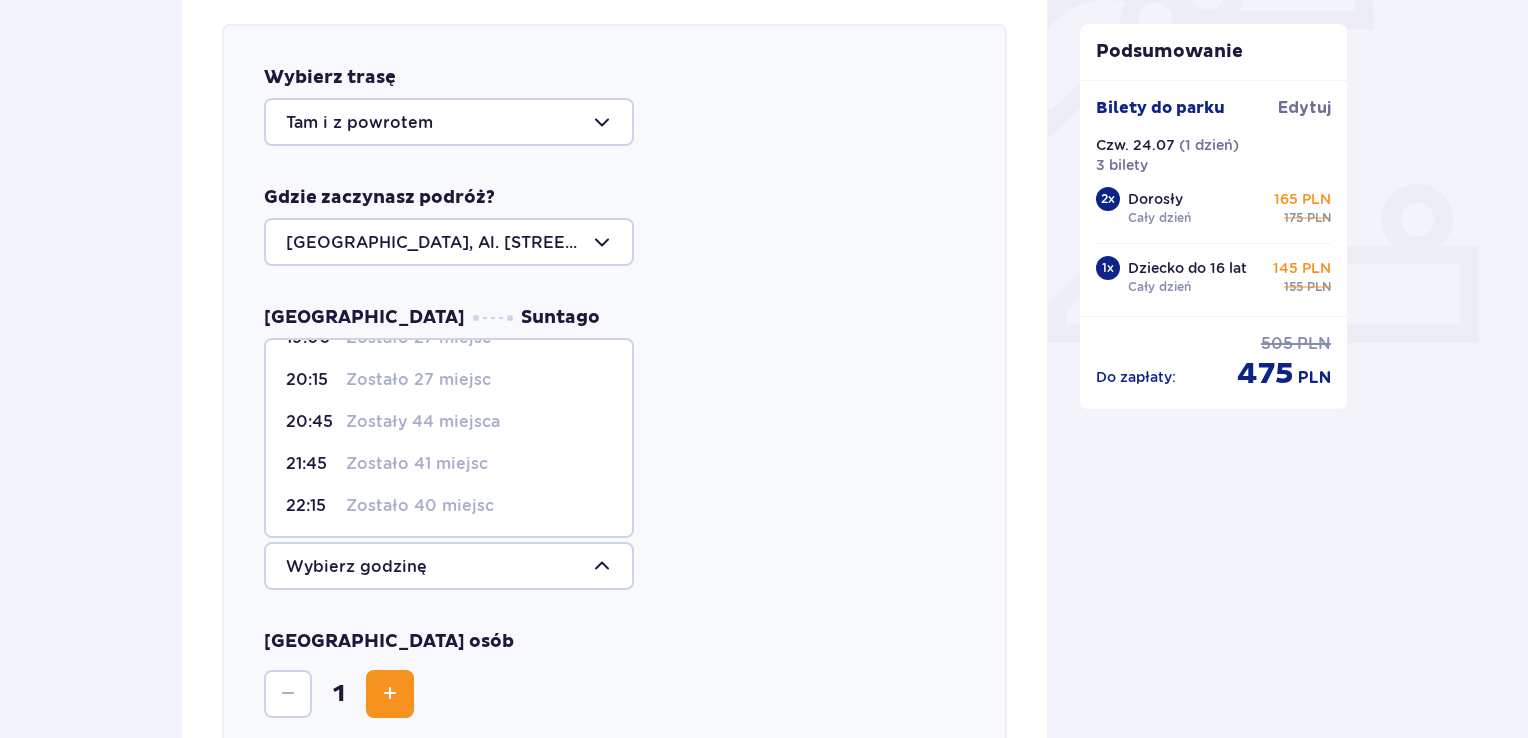 click on "Zostały 44 miejsca" at bounding box center (423, 422) 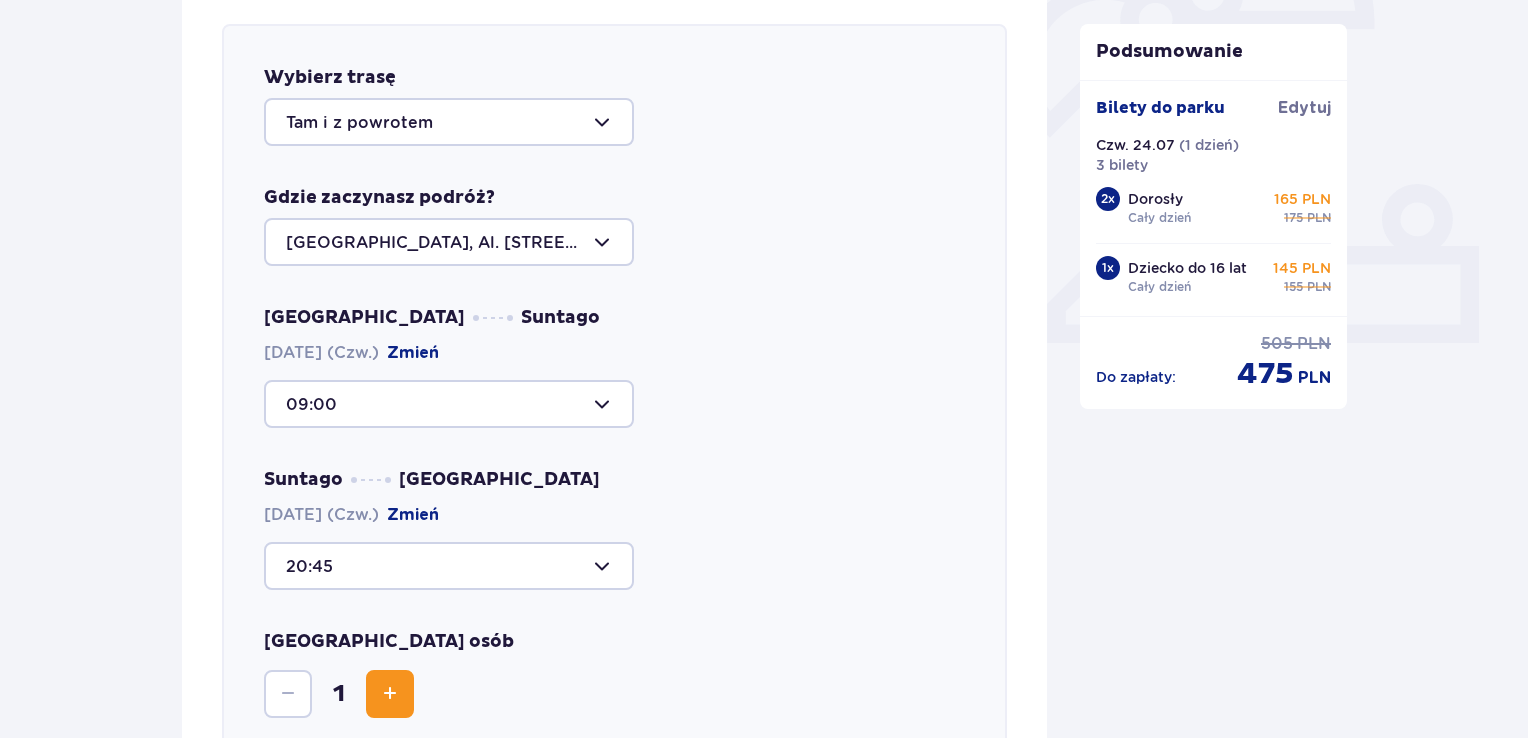 click at bounding box center (390, 694) 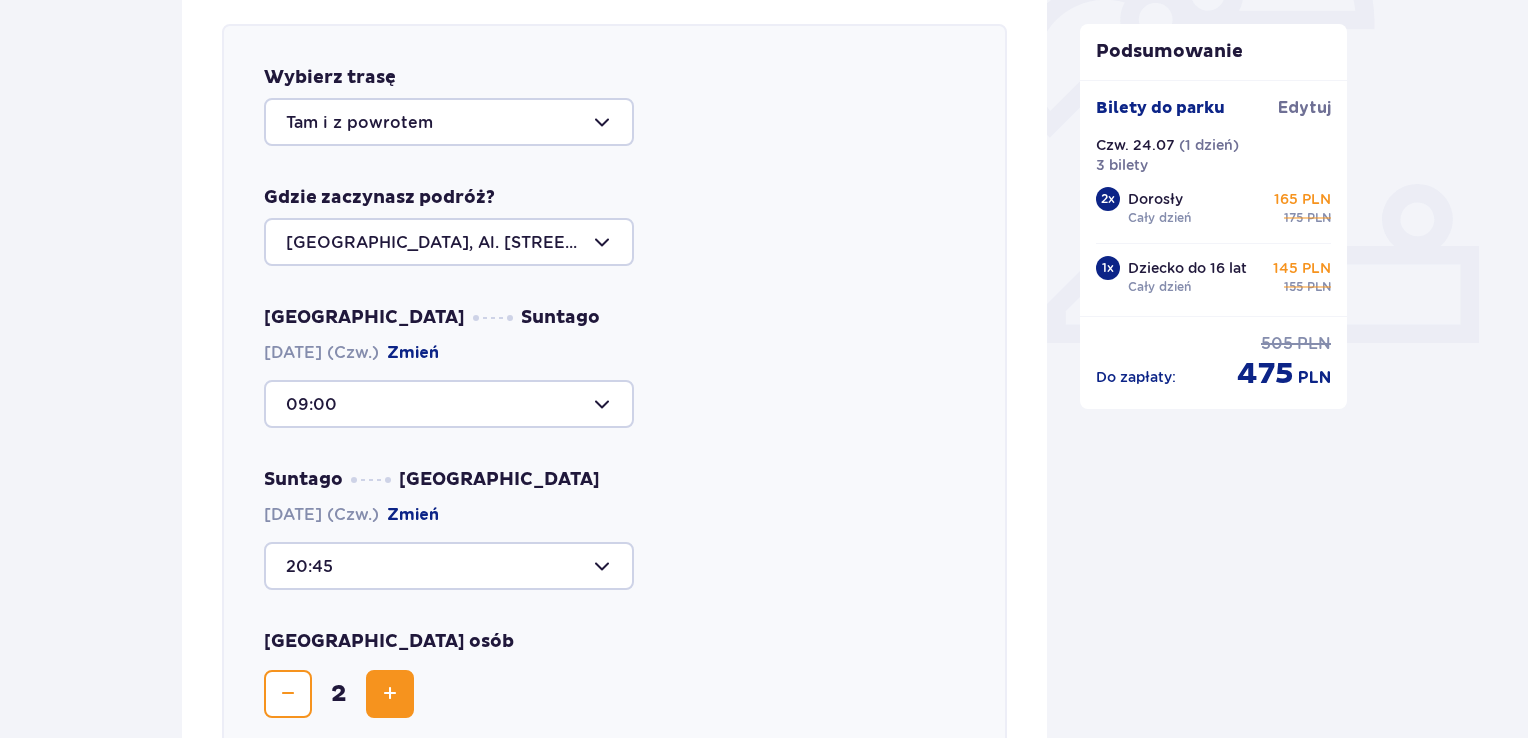 click at bounding box center [390, 694] 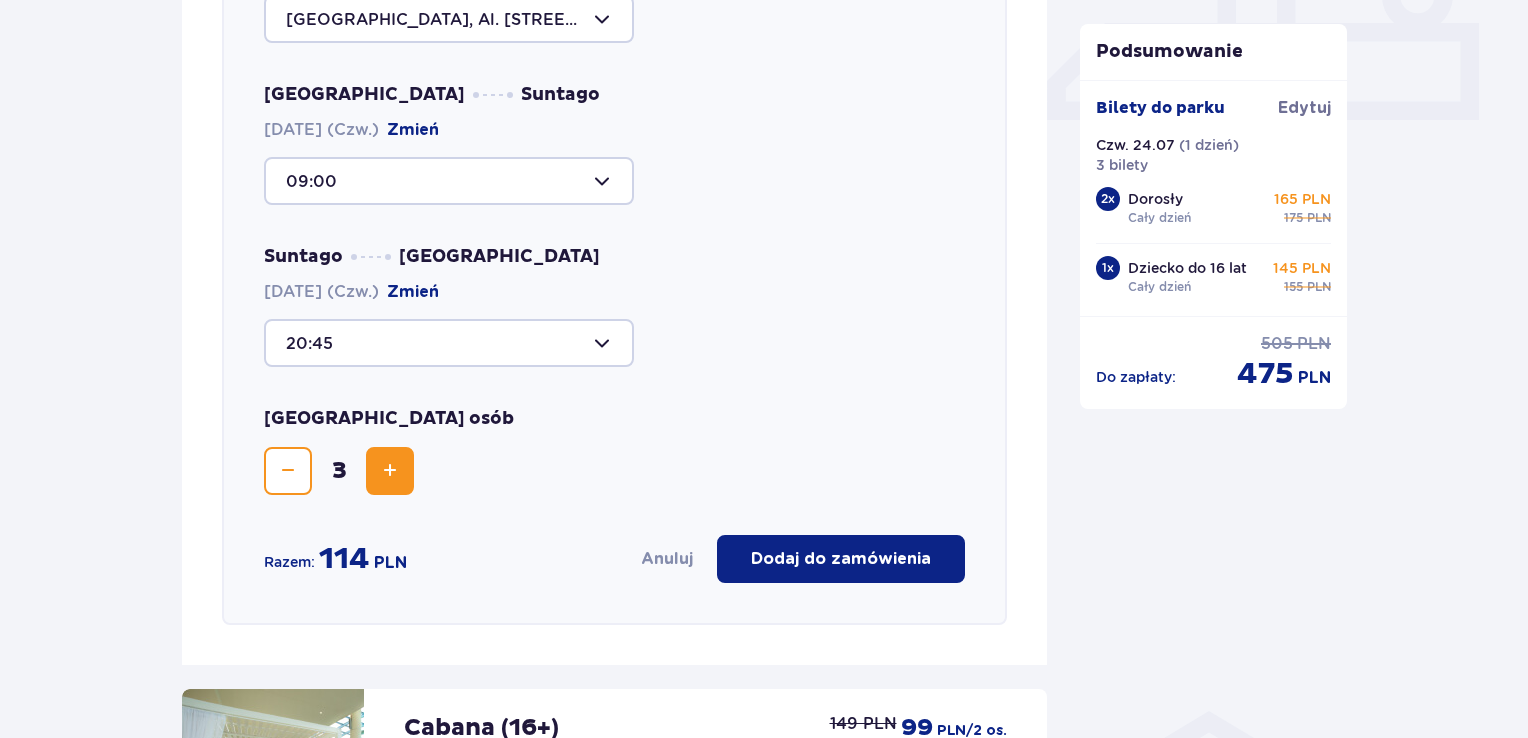 scroll, scrollTop: 960, scrollLeft: 0, axis: vertical 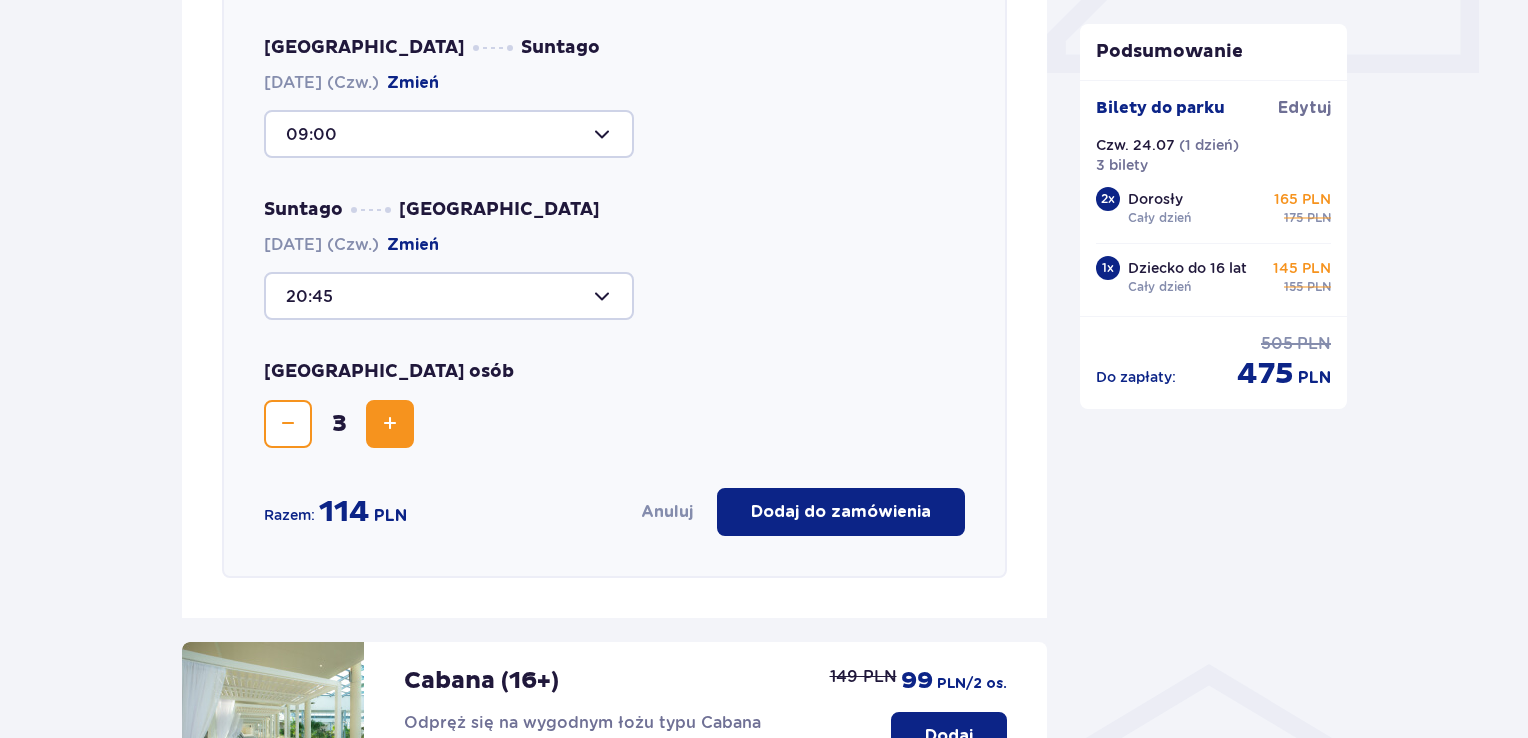 click on "Dodaj do zamówienia" at bounding box center [841, 512] 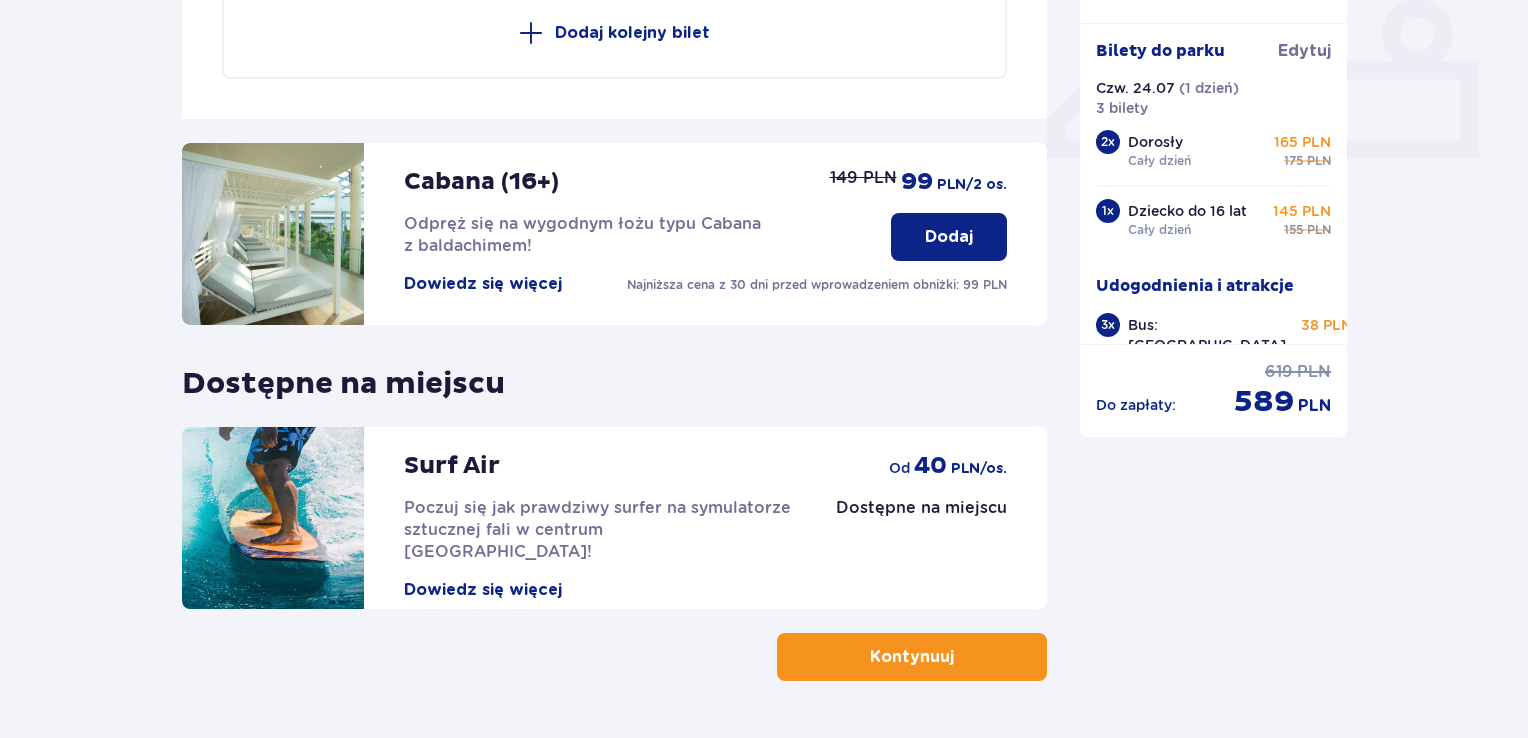 scroll, scrollTop: 912, scrollLeft: 0, axis: vertical 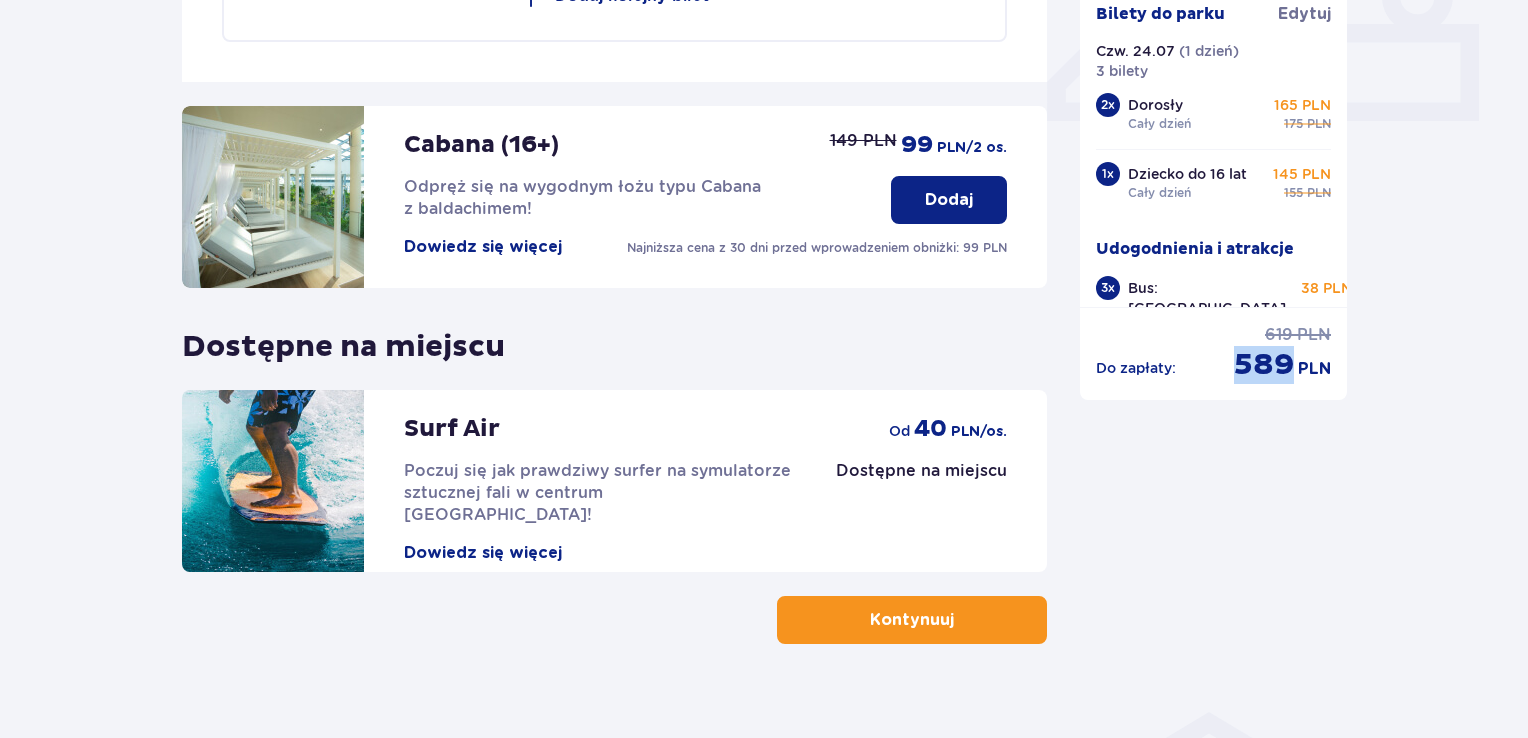 drag, startPoint x: 1310, startPoint y: 564, endPoint x: 1188, endPoint y: 605, distance: 128.7051 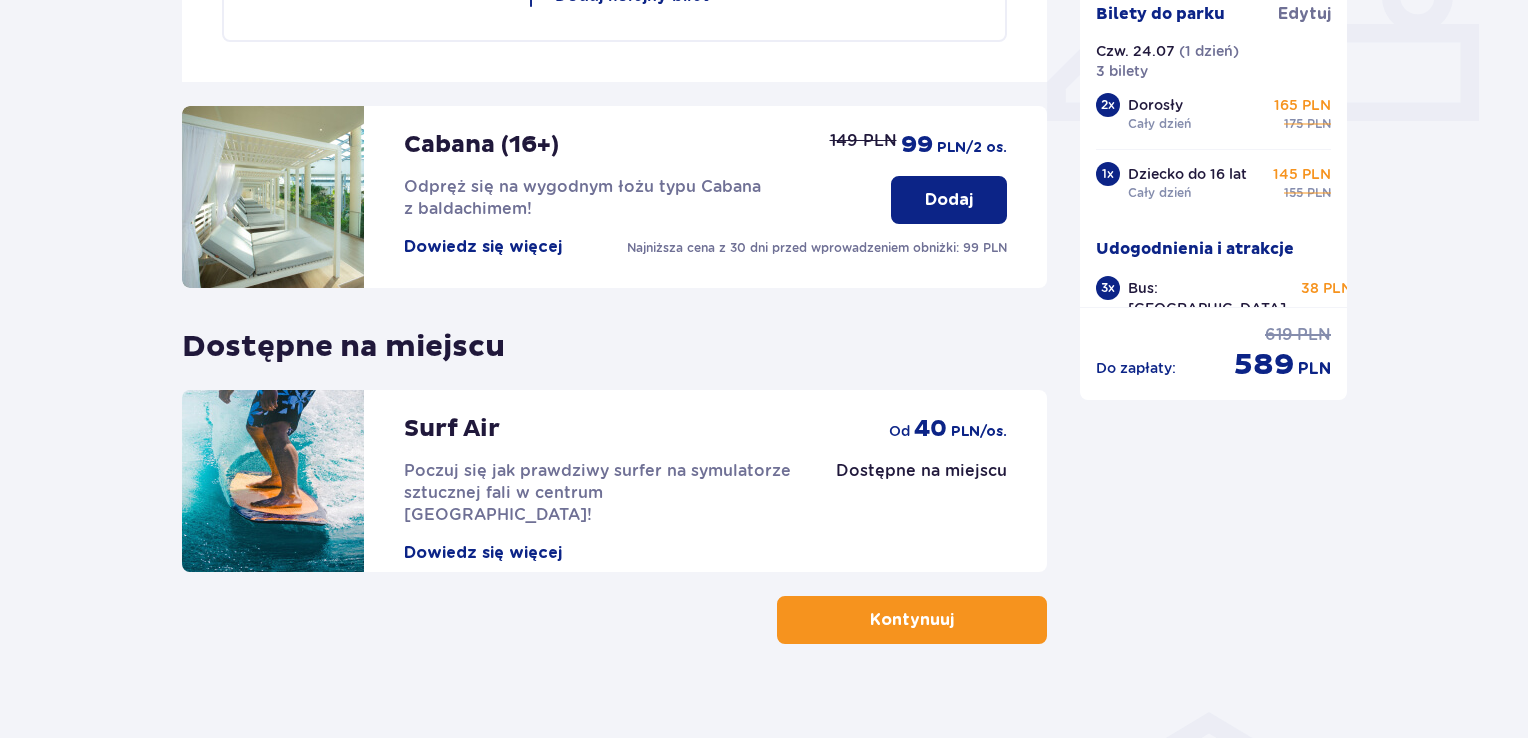 click on "Kontynuuj" at bounding box center [912, 620] 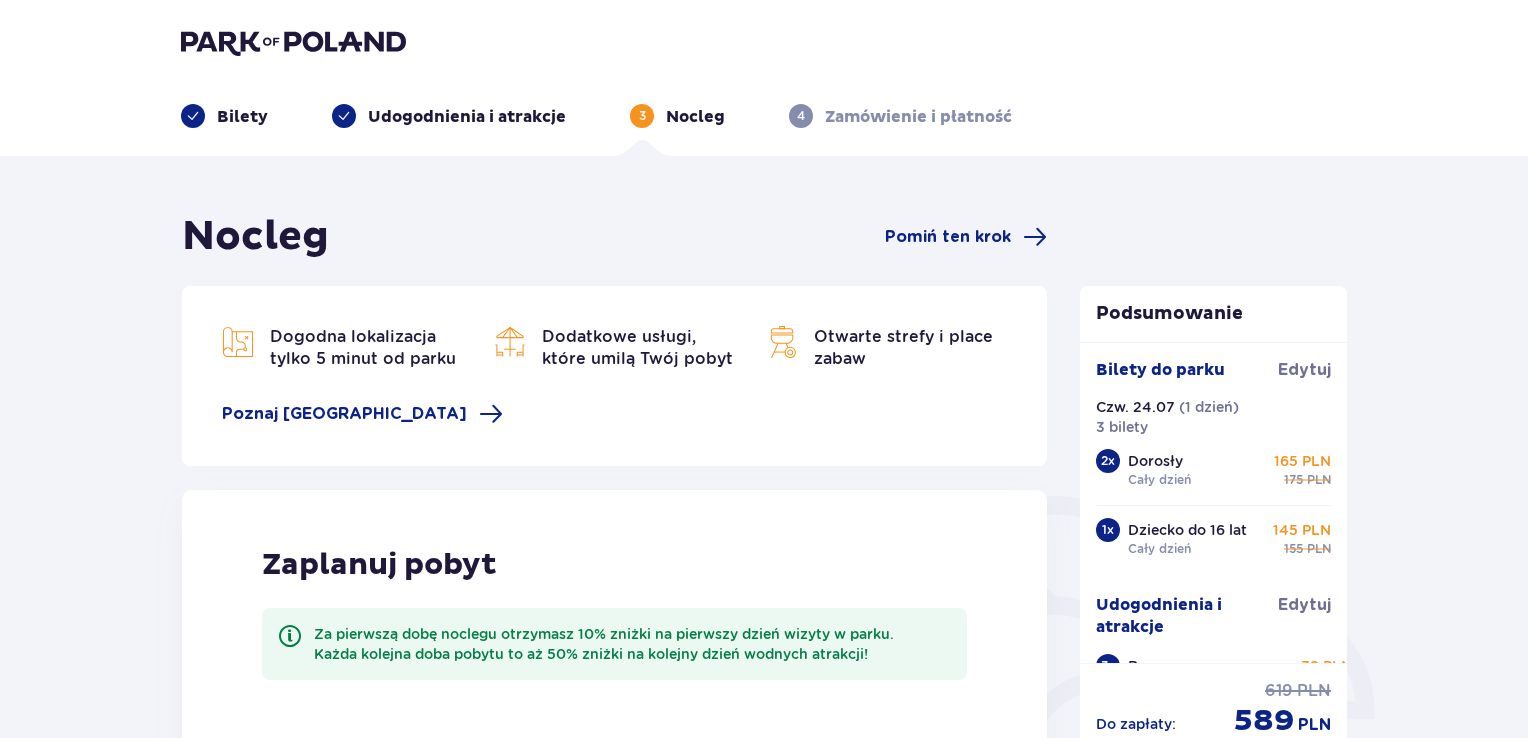 scroll, scrollTop: 0, scrollLeft: 0, axis: both 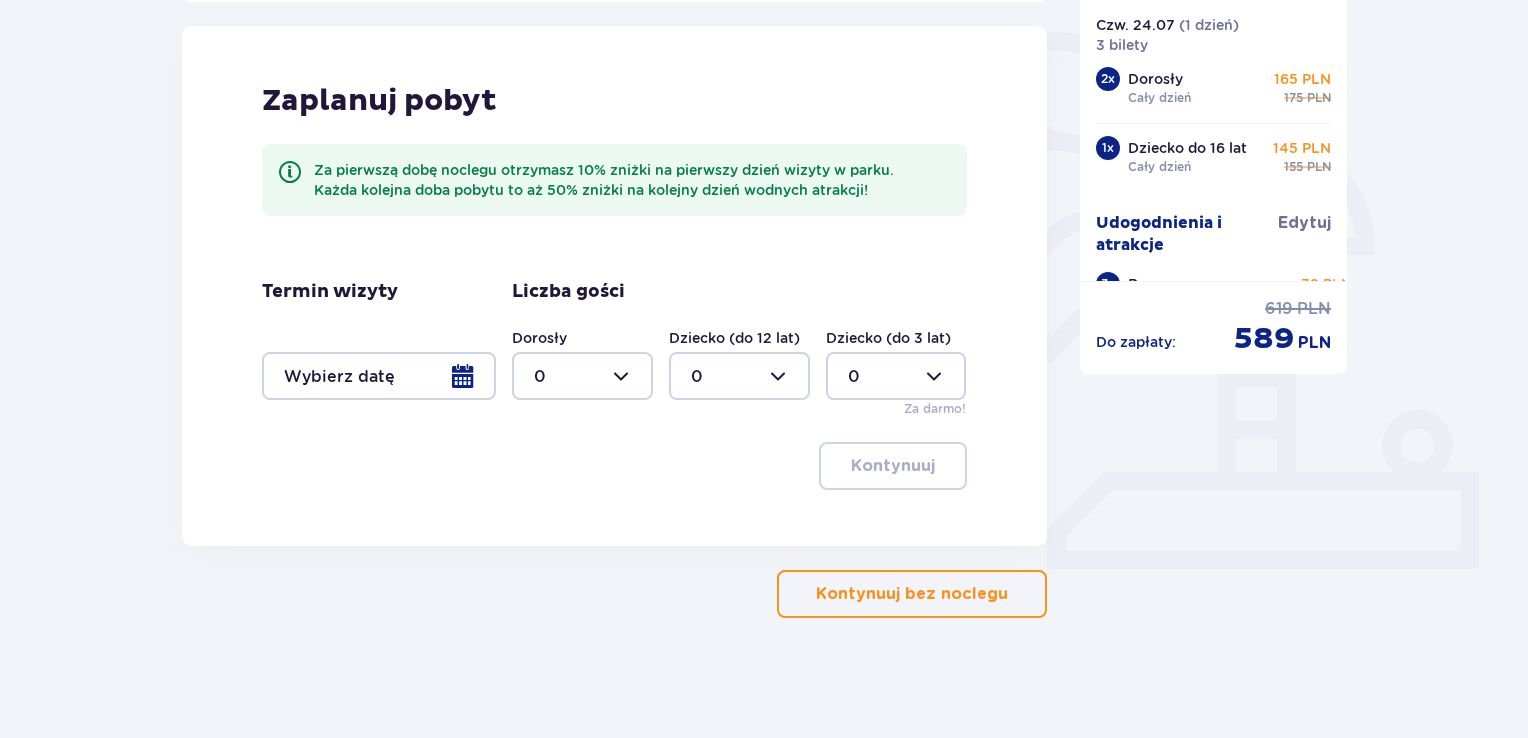 click on "Kontynuuj bez noclegu" at bounding box center (912, 594) 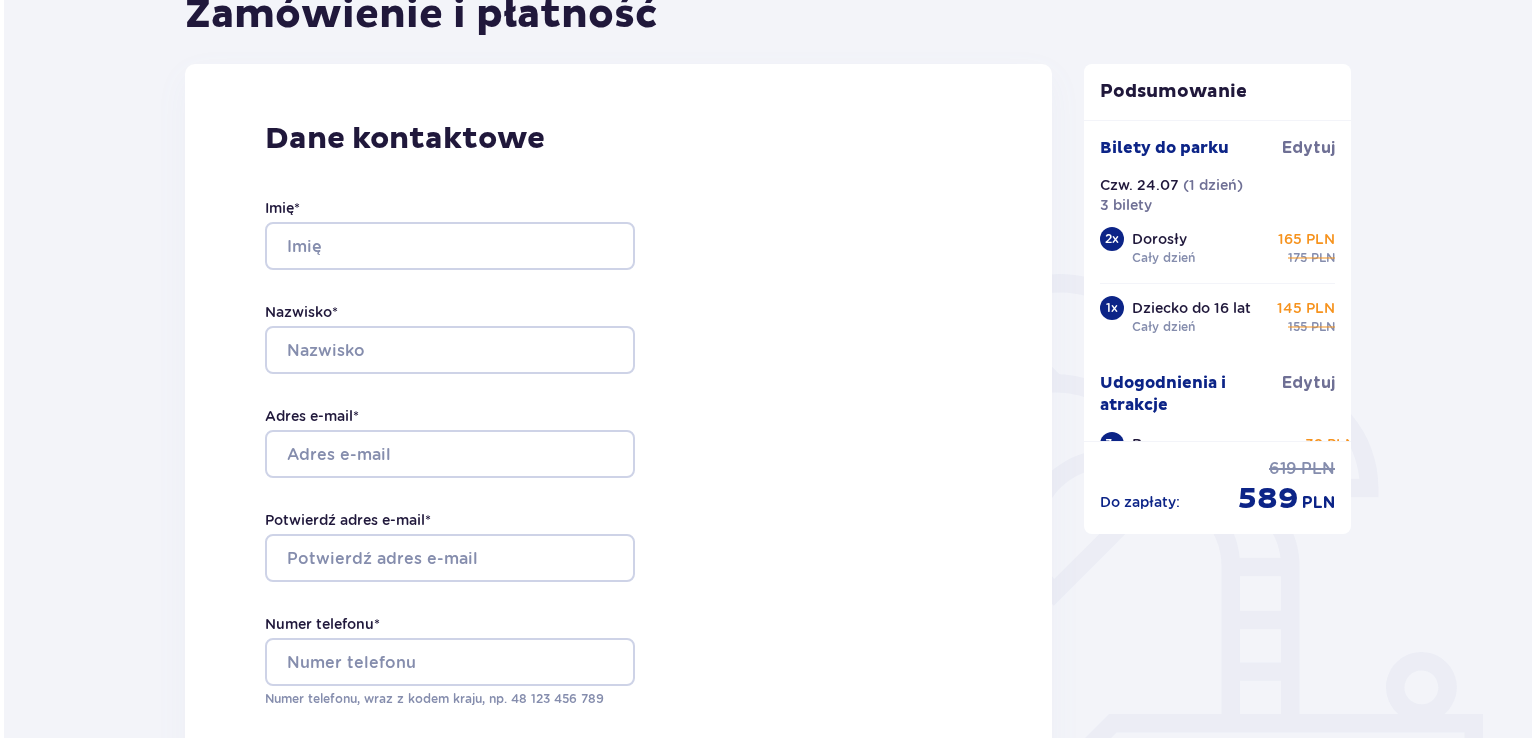 scroll, scrollTop: 0, scrollLeft: 0, axis: both 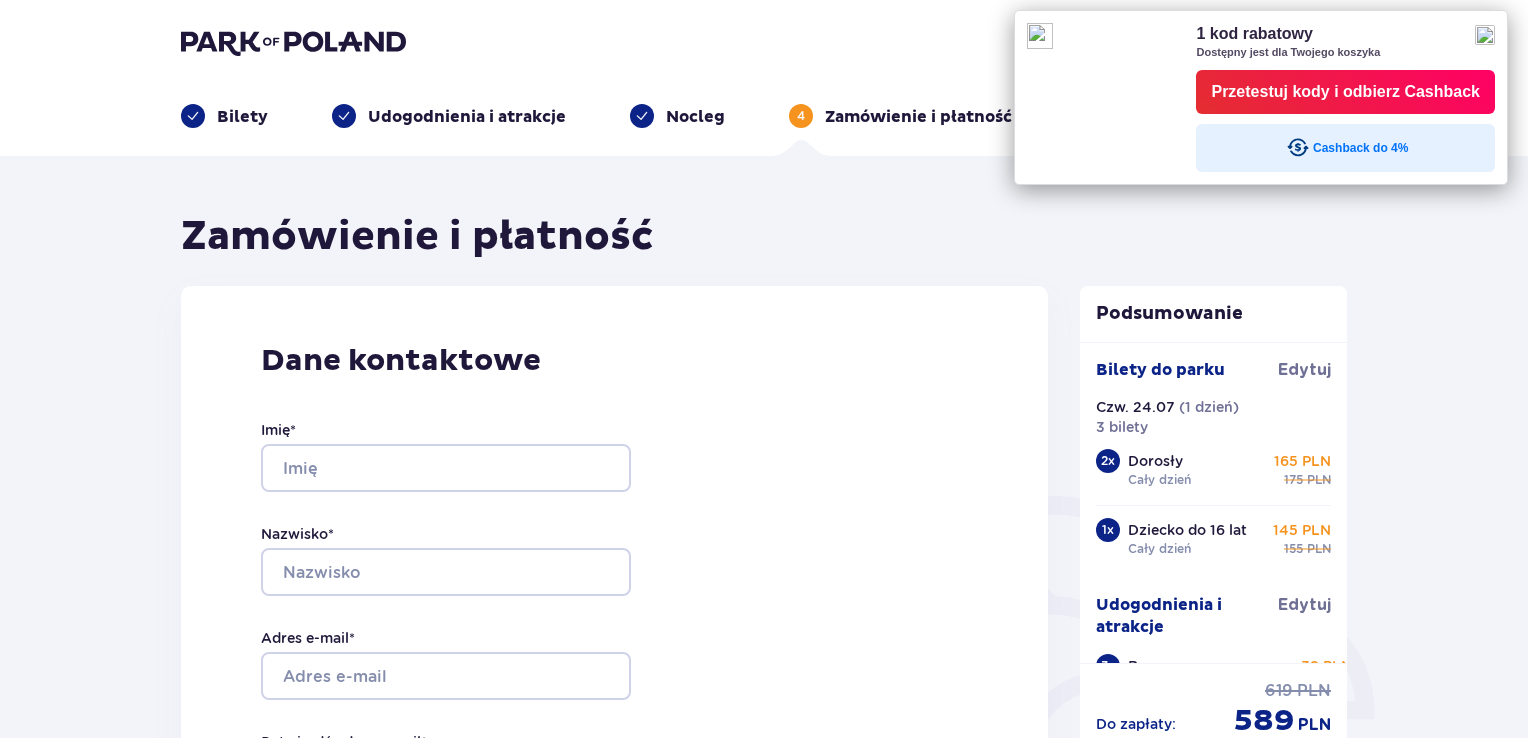 click on "Przetestuj kody i odbierz Cashback" at bounding box center [1345, 92] 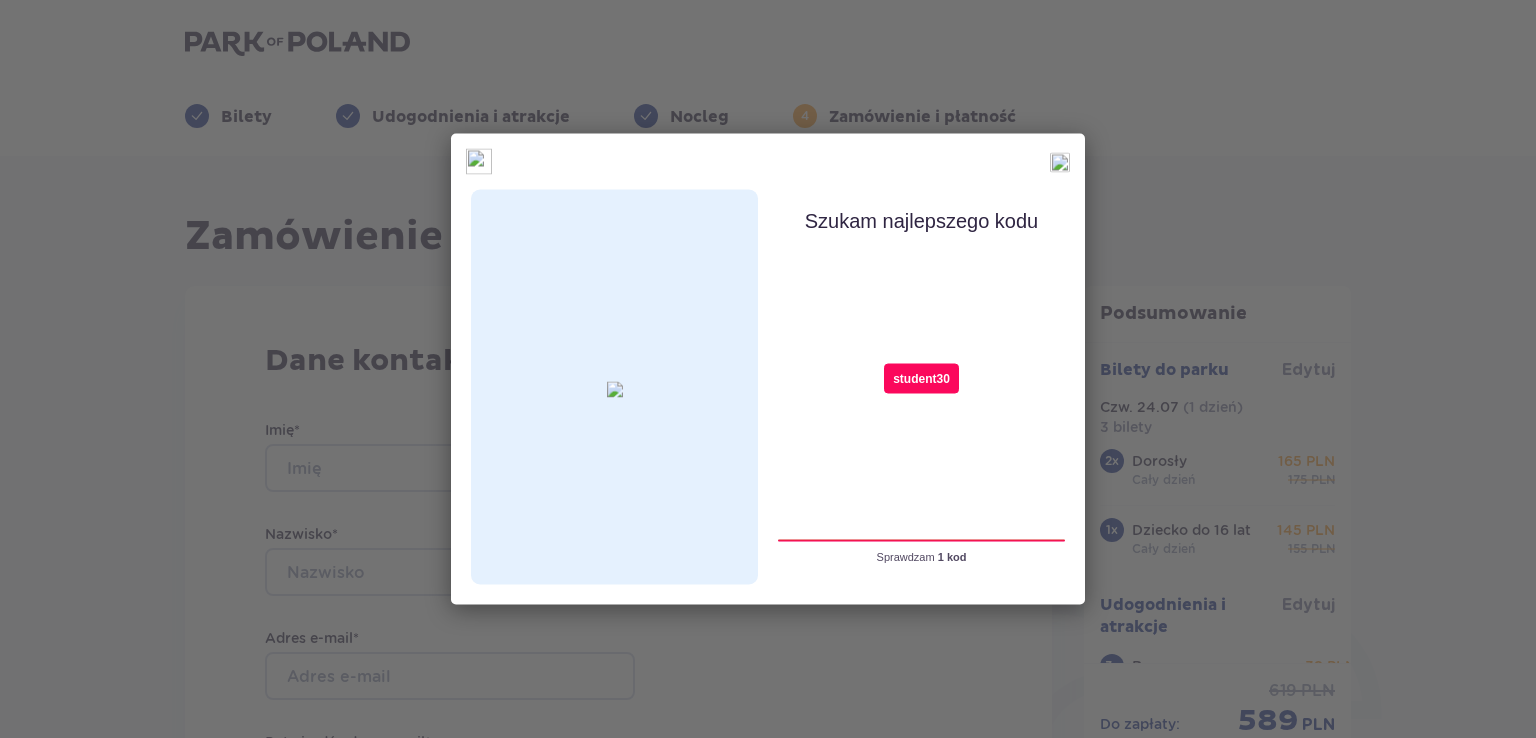 type on "student30" 